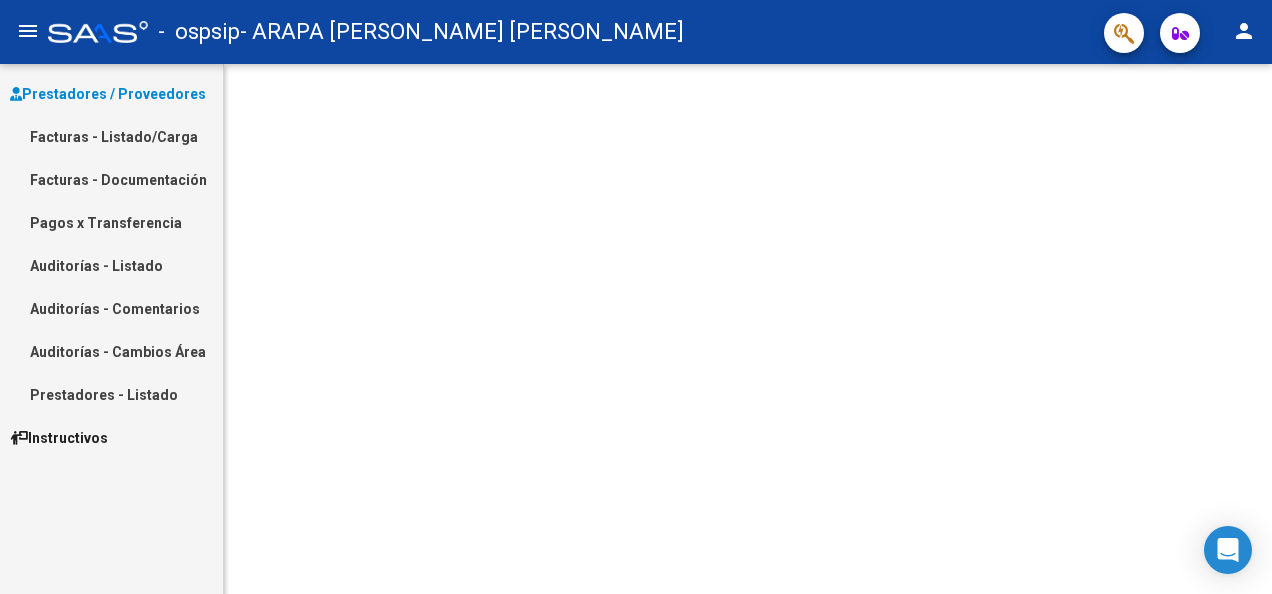 scroll, scrollTop: 0, scrollLeft: 0, axis: both 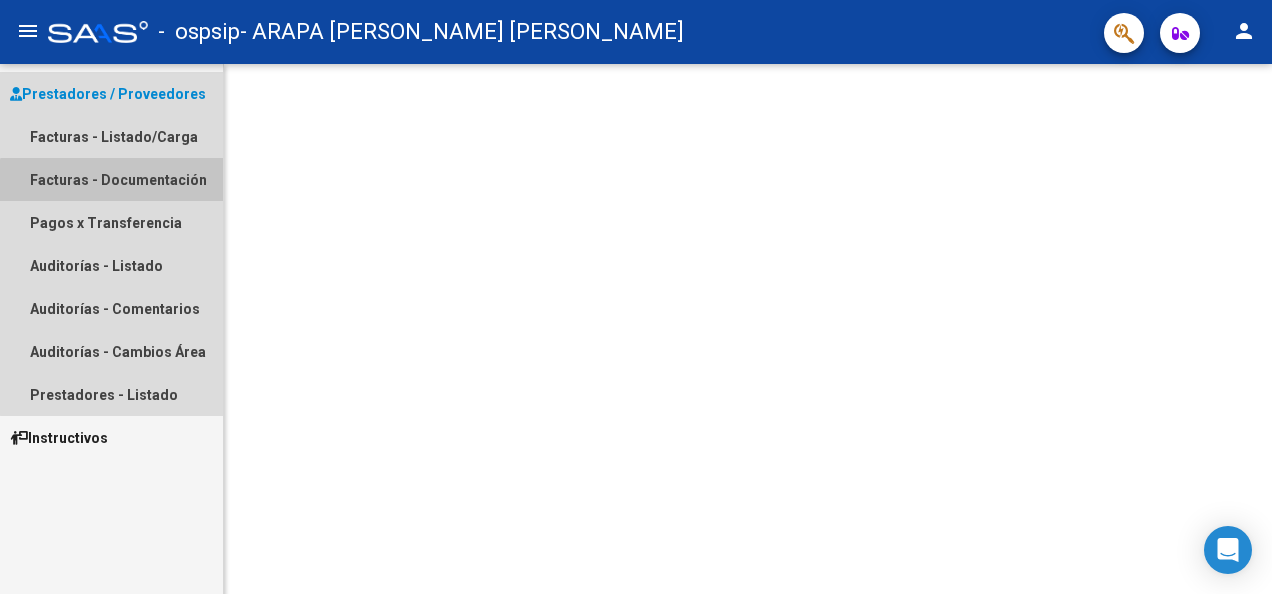 click on "Facturas - Documentación" at bounding box center [111, 179] 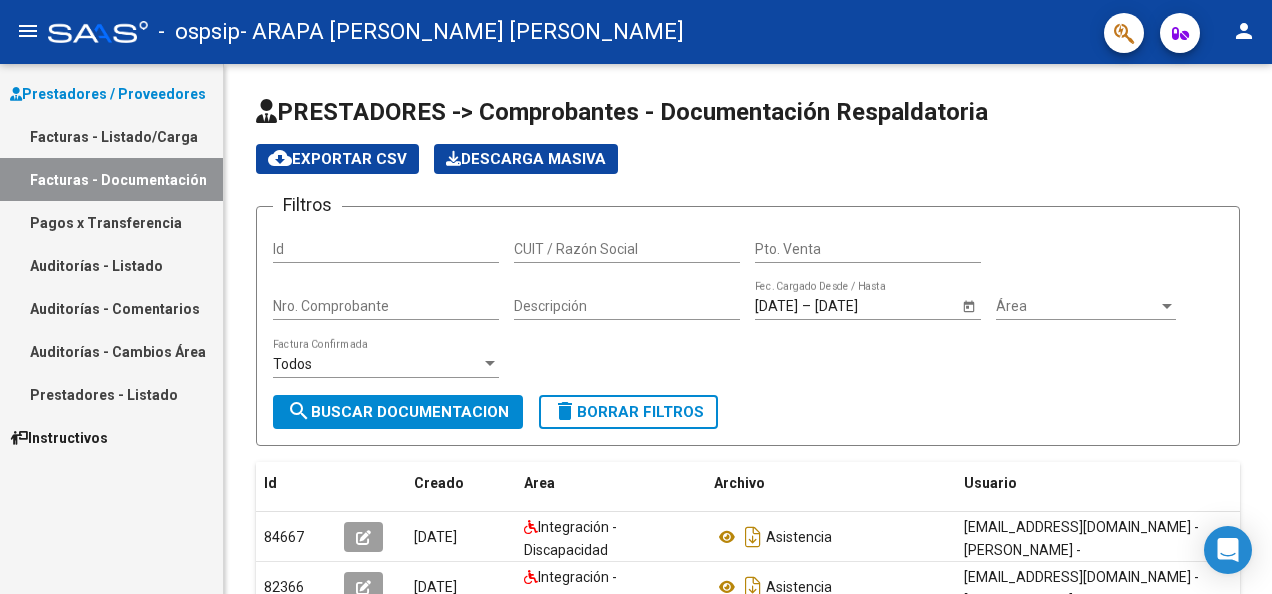 click on "PRESTADORES -> Comprobantes - Documentación Respaldatoria cloud_download  Exportar CSV   Descarga Masiva
Filtros Id CUIT / Razón Social Pto. Venta Nro. Comprobante Descripción [DATE] [DATE] – [DATE] Fec. Cargado Desde / Hasta Área Área Todos  Factura Confirmada search  Buscar Documentacion  delete  Borrar Filtros  Id Creado Area Archivo Usuario Acción 84667
[DATE] Integración - Discapacidad Asistencia  [EMAIL_ADDRESS][DOMAIN_NAME] - [PERSON_NAME] -  82366
[DATE] Integración - Discapacidad Asistencia  [EMAIL_ADDRESS][DOMAIN_NAME] - [PERSON_NAME] -  78307
[DATE] Integración - Discapacidad Asistencia  [EMAIL_ADDRESS][DOMAIN_NAME] - [PERSON_NAME] -  75872
[DATE] Integración - Discapacidad Asistencia  [EMAIL_ADDRESS][DOMAIN_NAME] - [PERSON_NAME] -  73915
[DATE] Integración - Discapacidad Asistencia  [EMAIL_ADDRESS][DOMAIN_NAME] - [PERSON_NAME] -  72260
[DATE] Integración - Discapacidad Asistencia  [EMAIL_ADDRESS][DOMAIN_NAME] - ARAPA [PERSON_NAME] -  70262
[DATE] Integración - Discapacidad" 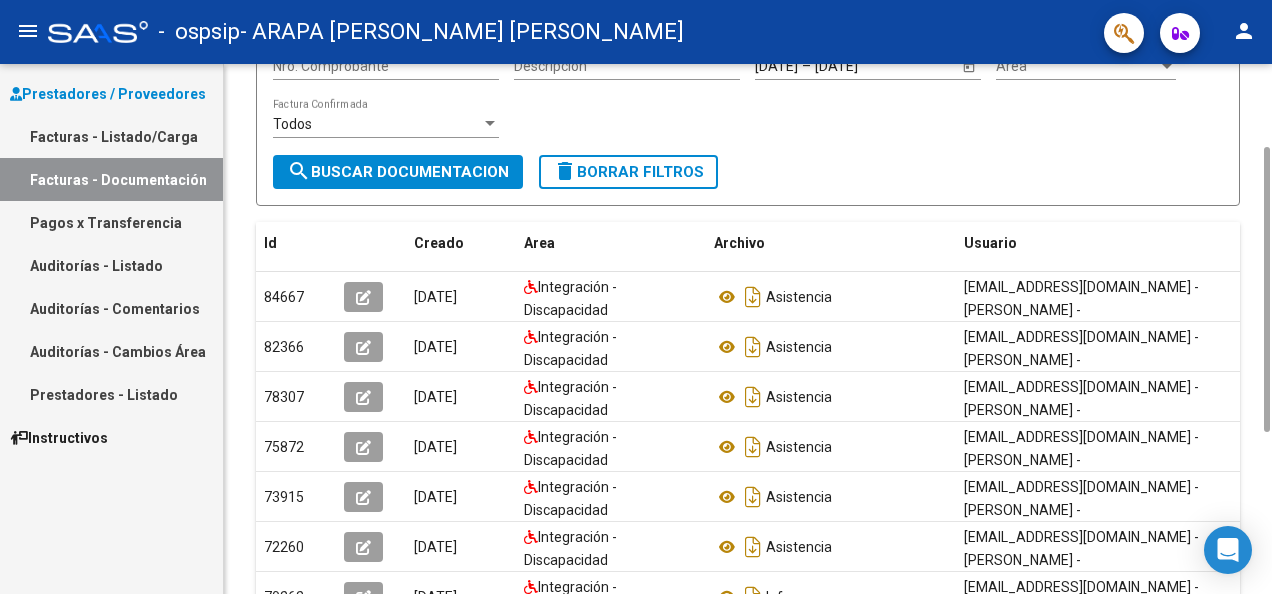 scroll, scrollTop: 210, scrollLeft: 0, axis: vertical 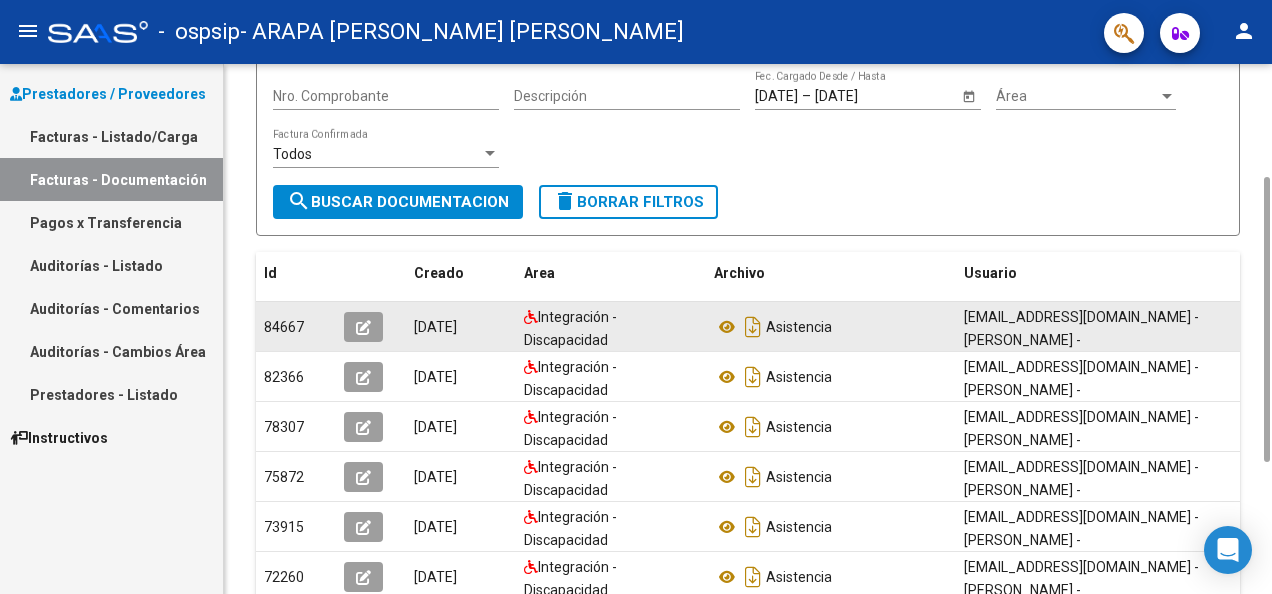 click 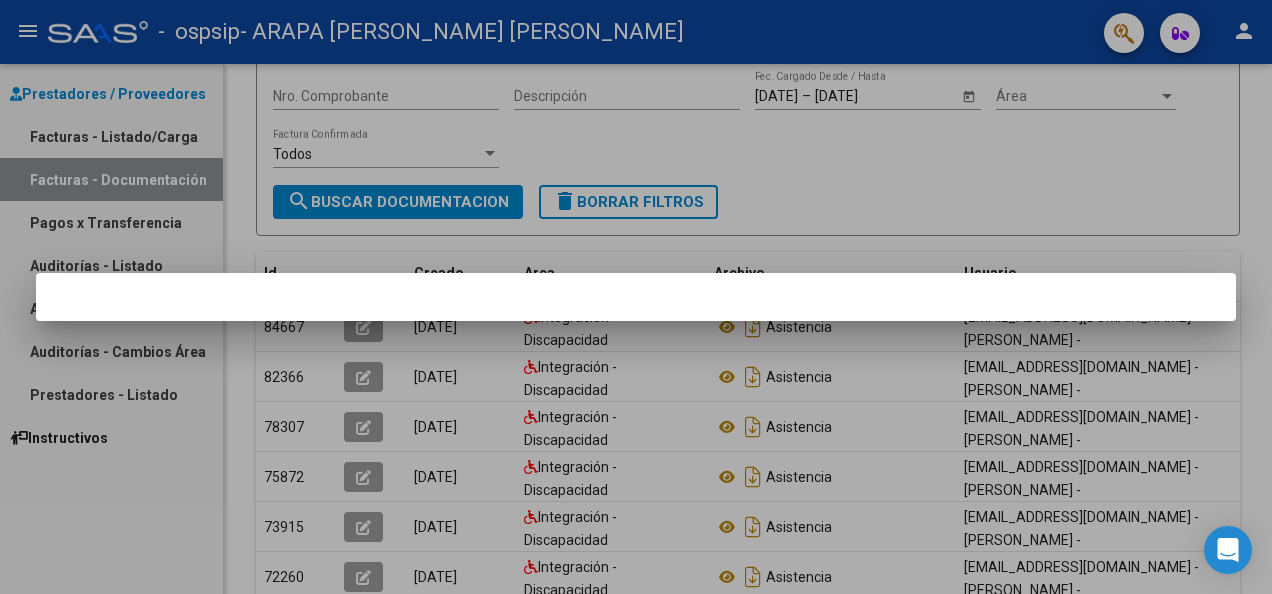 click at bounding box center [636, 297] 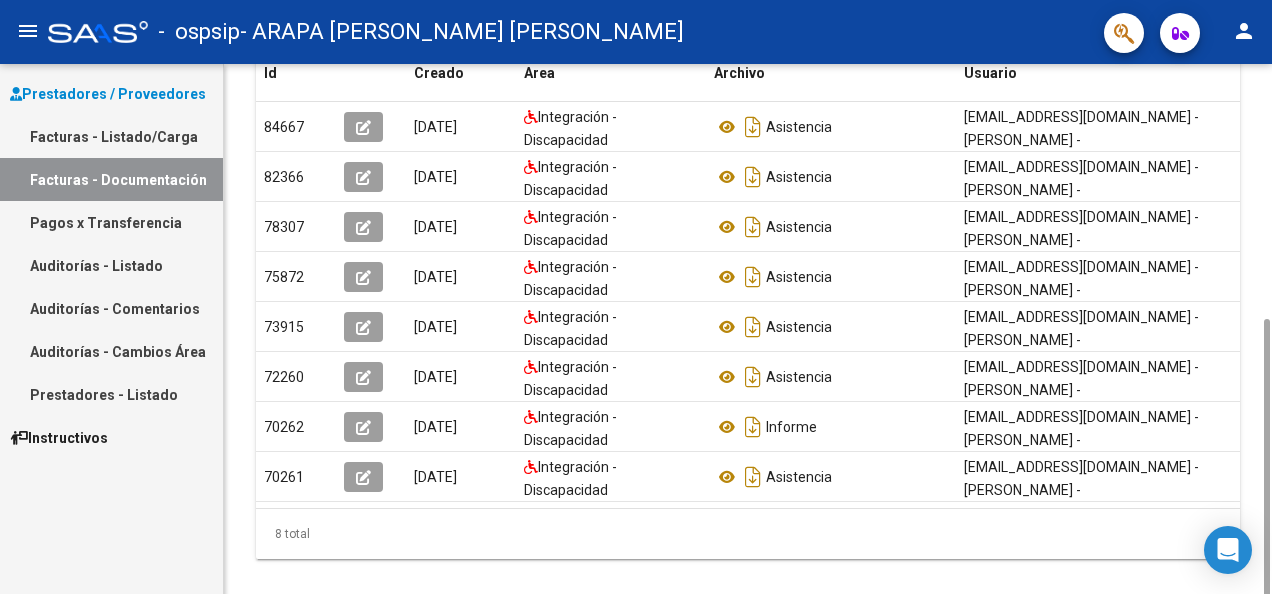 scroll, scrollTop: 453, scrollLeft: 0, axis: vertical 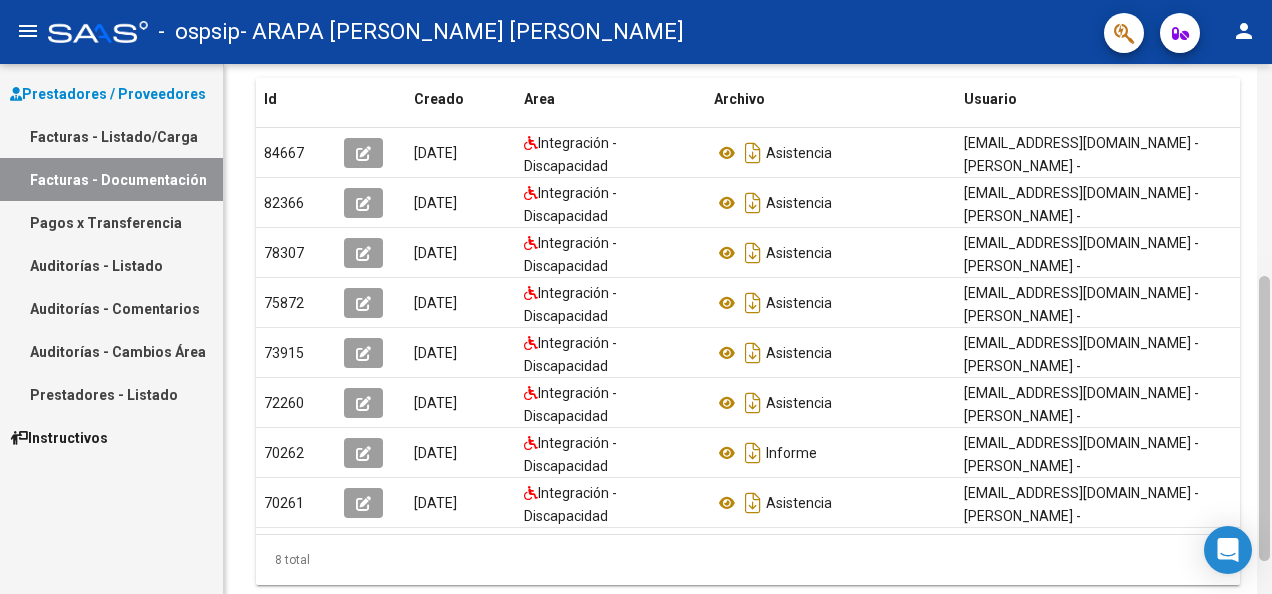 drag, startPoint x: 1269, startPoint y: 272, endPoint x: 1271, endPoint y: 364, distance: 92.021736 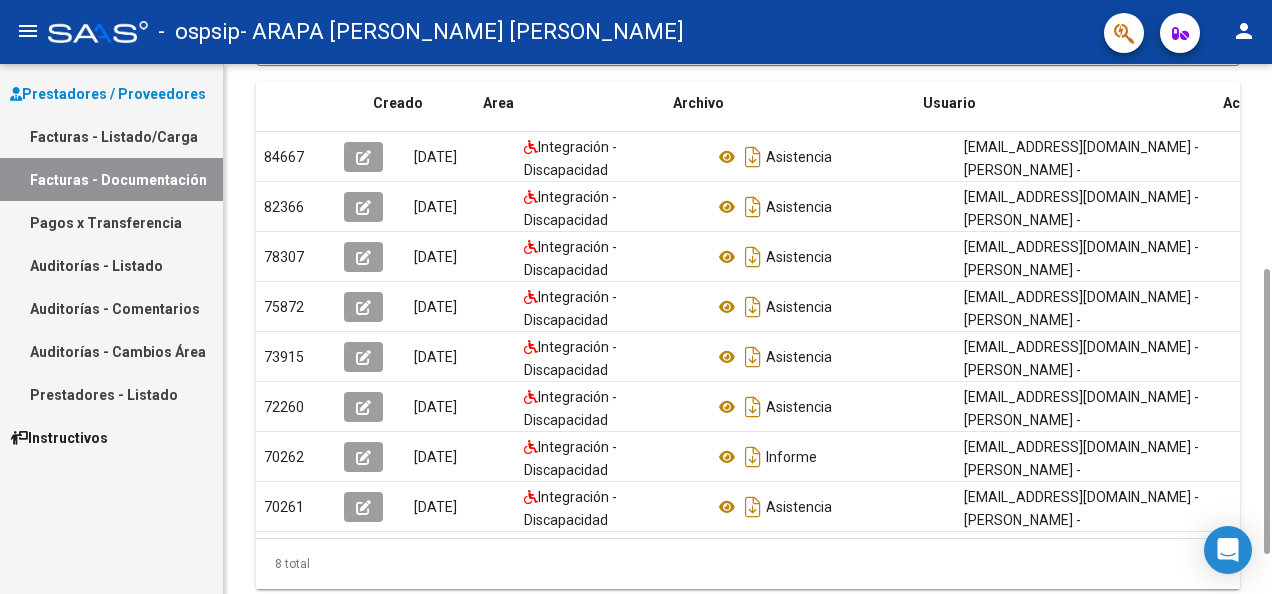 scroll, scrollTop: 0, scrollLeft: 116, axis: horizontal 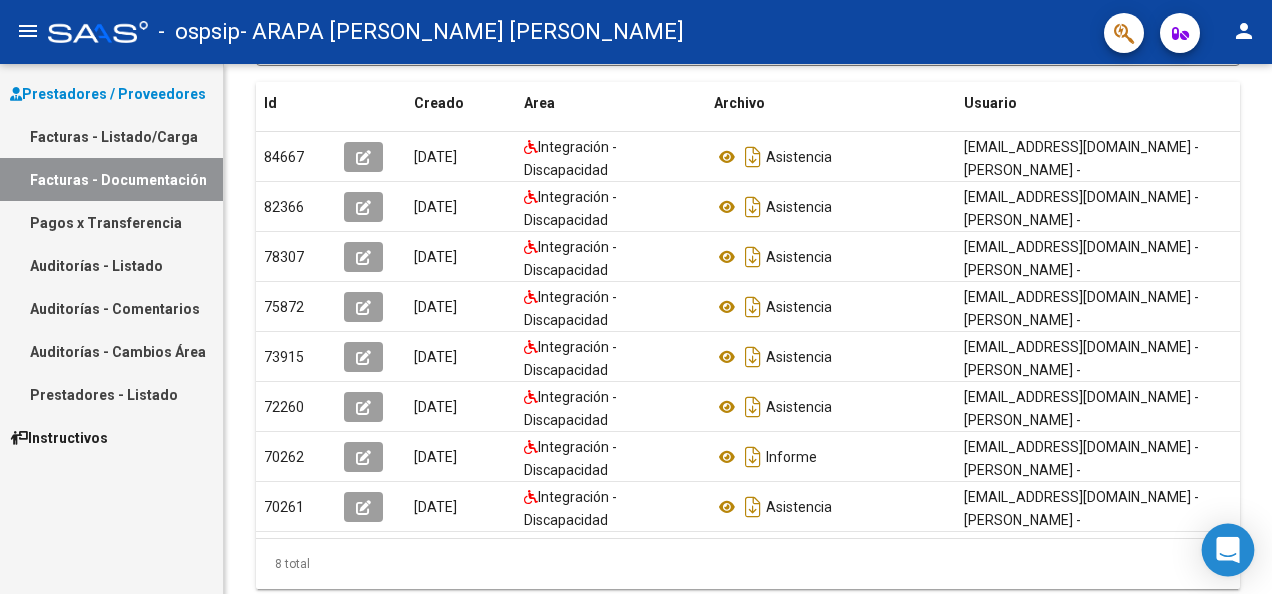 click 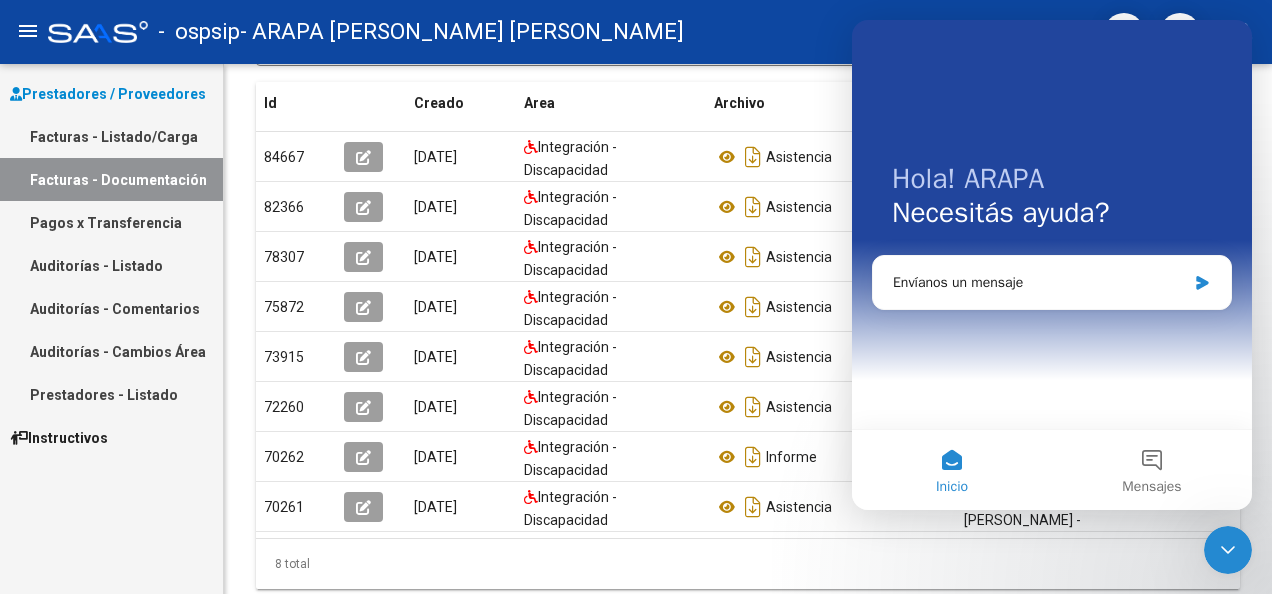 scroll, scrollTop: 0, scrollLeft: 0, axis: both 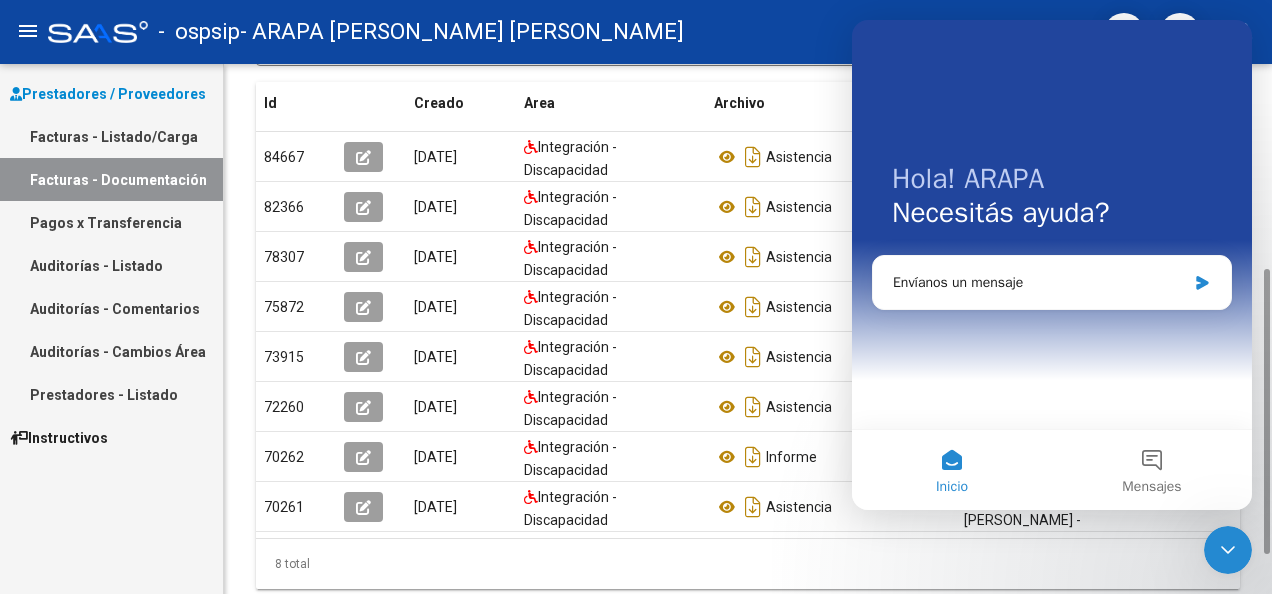 click on "8 total" 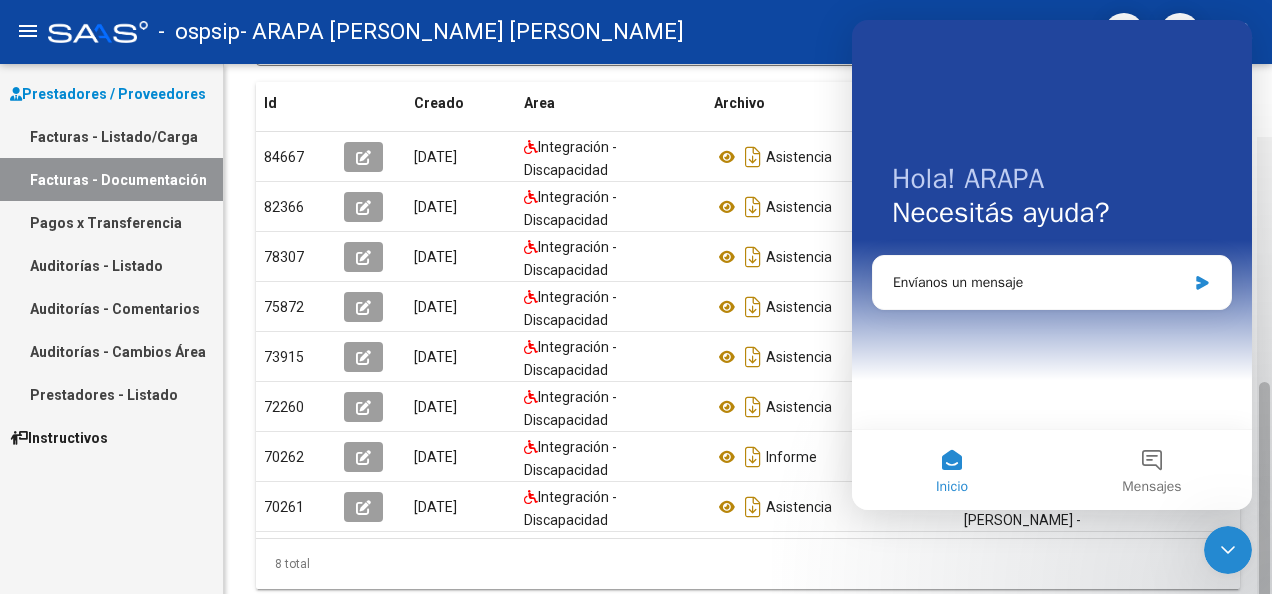 scroll, scrollTop: 453, scrollLeft: 0, axis: vertical 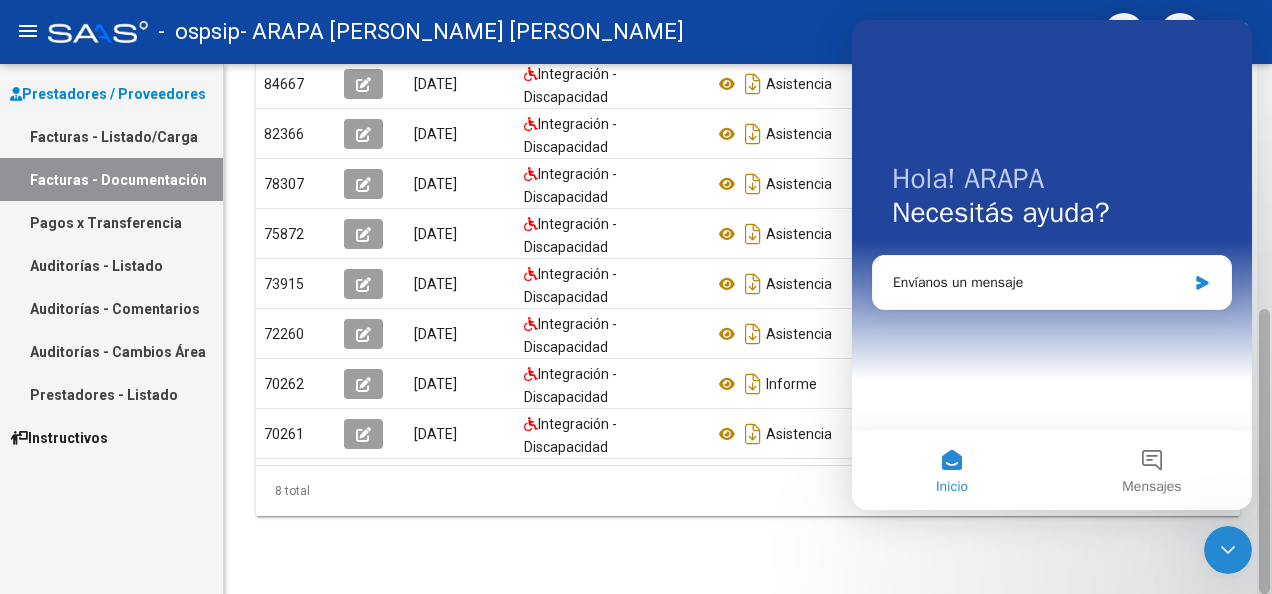 drag, startPoint x: 1271, startPoint y: 424, endPoint x: 1262, endPoint y: 246, distance: 178.22739 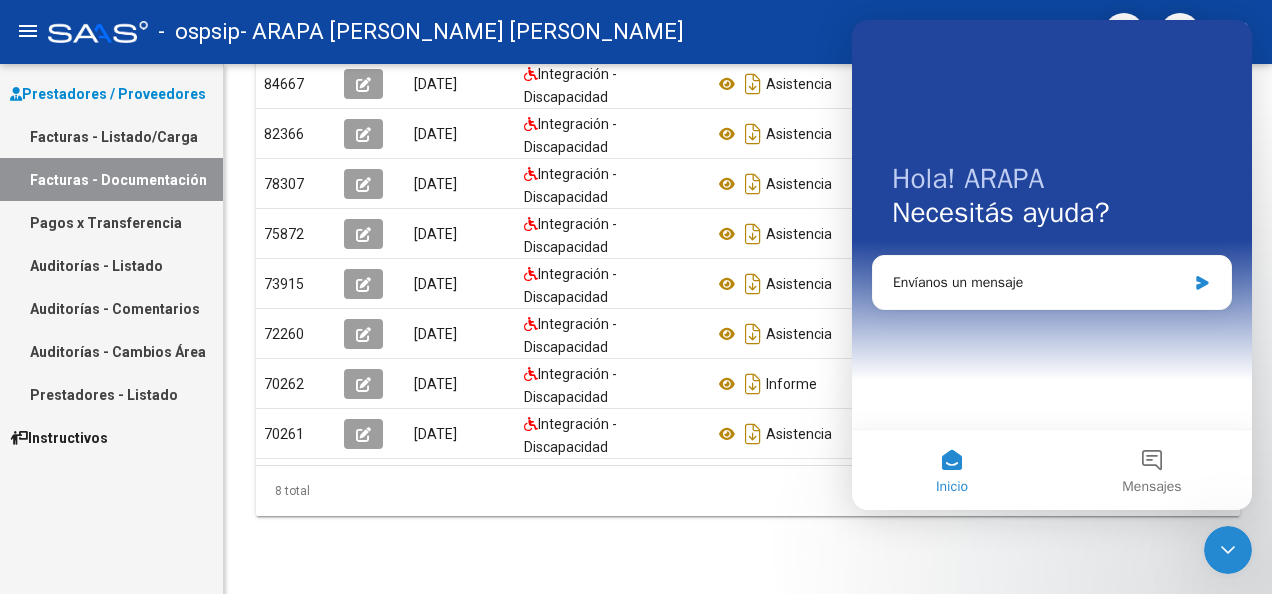 click 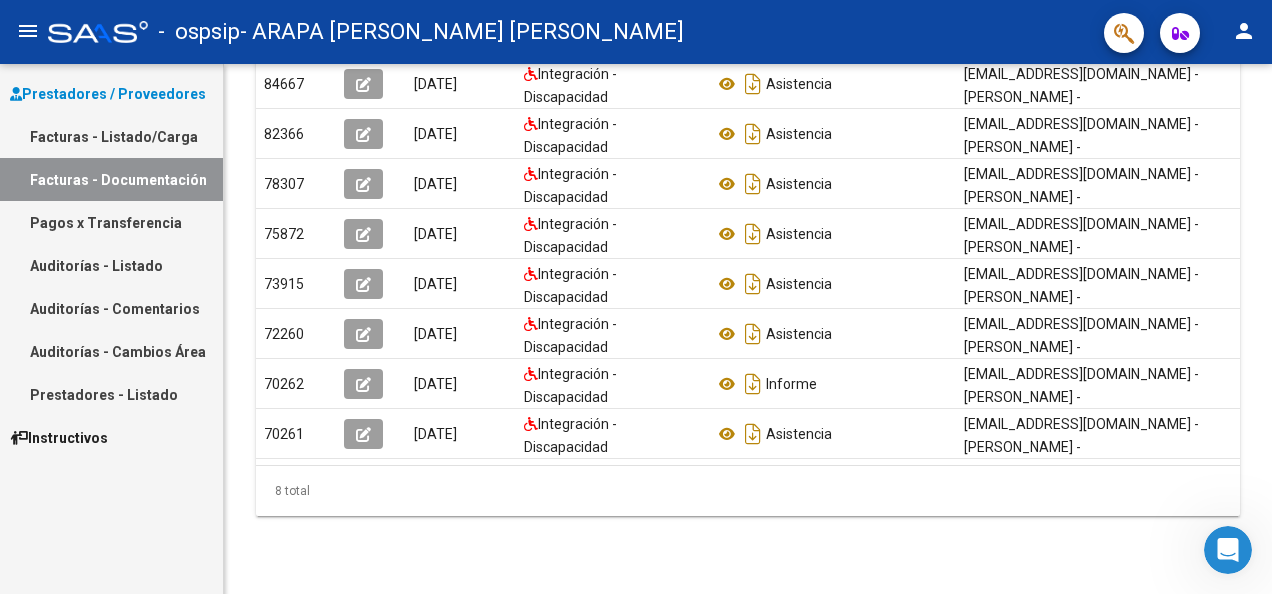 scroll, scrollTop: 0, scrollLeft: 0, axis: both 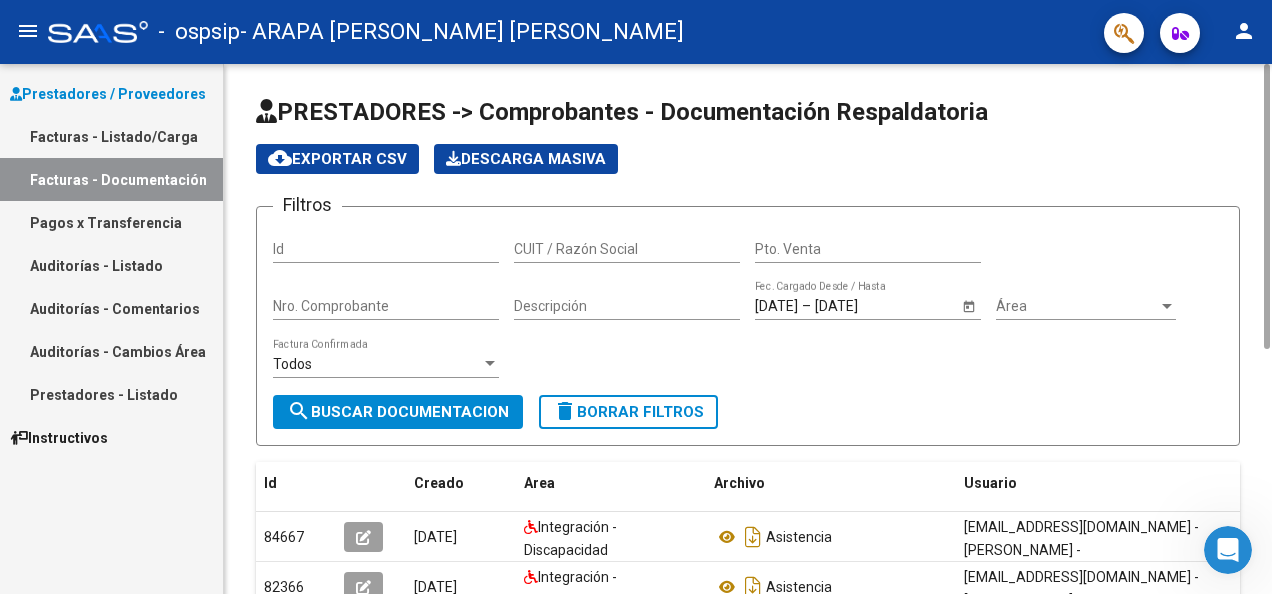 drag, startPoint x: 1267, startPoint y: 371, endPoint x: 1253, endPoint y: 112, distance: 259.3781 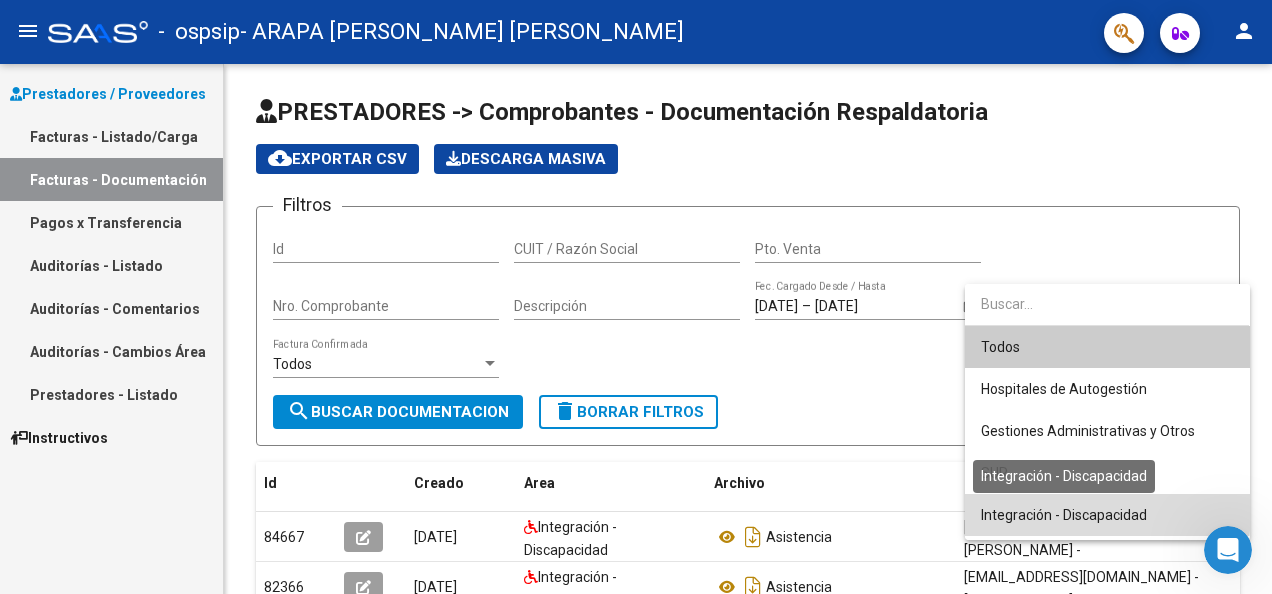 click on "Integración - Discapacidad" at bounding box center [1064, 515] 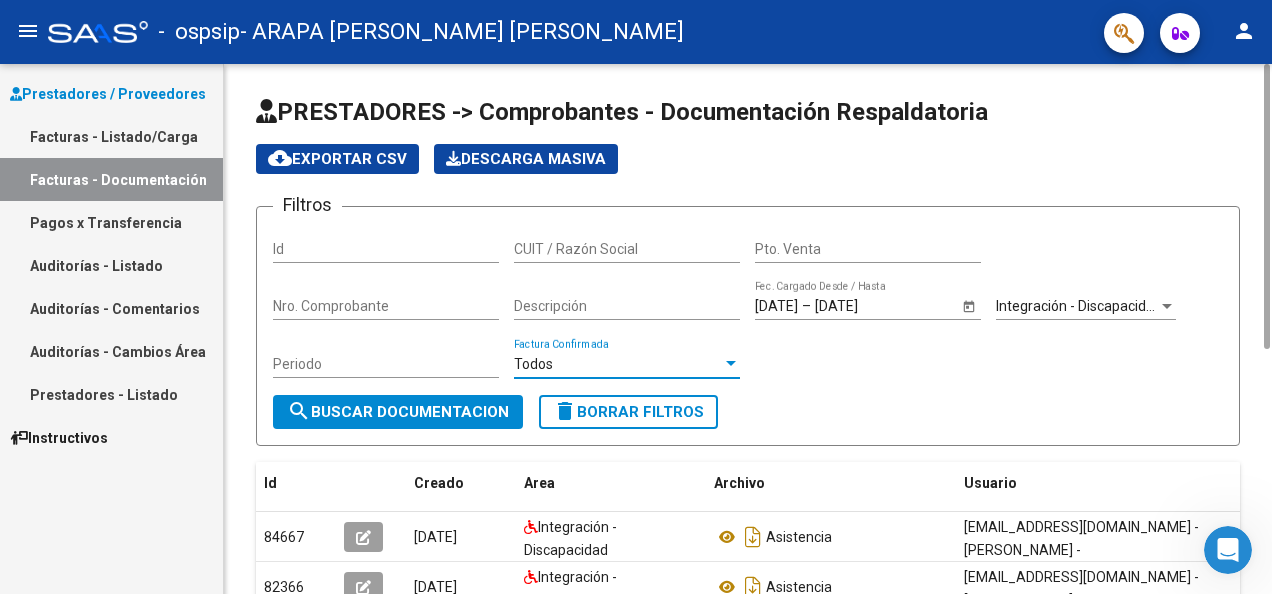 click on "Todos" at bounding box center [618, 364] 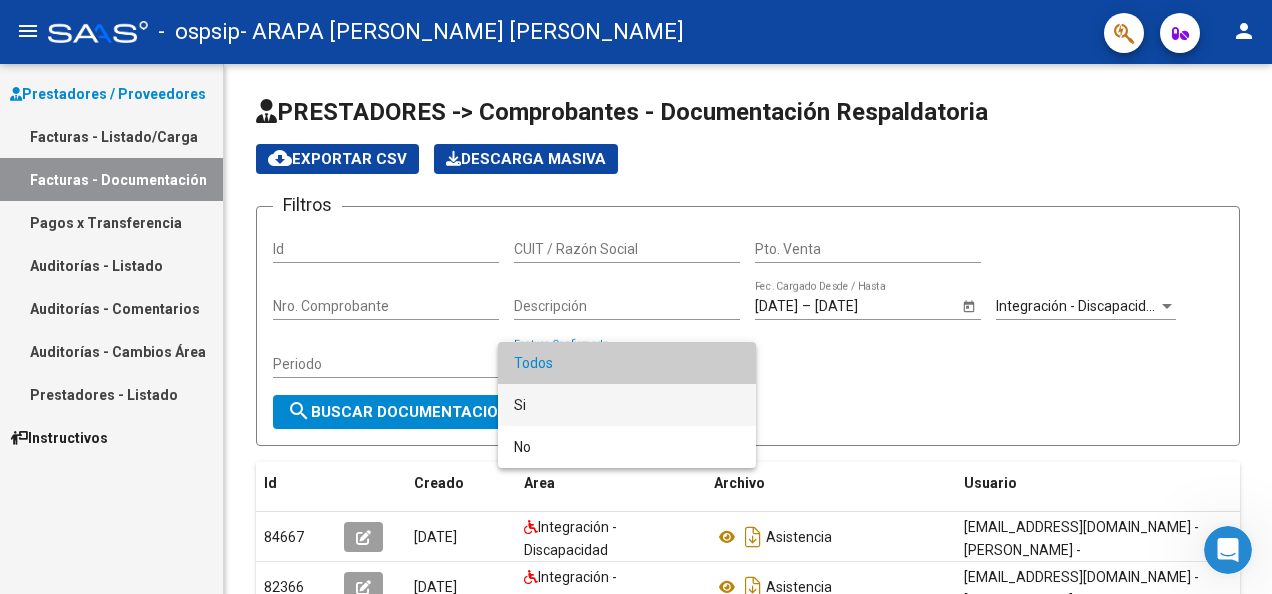 click on "Si" at bounding box center (627, 405) 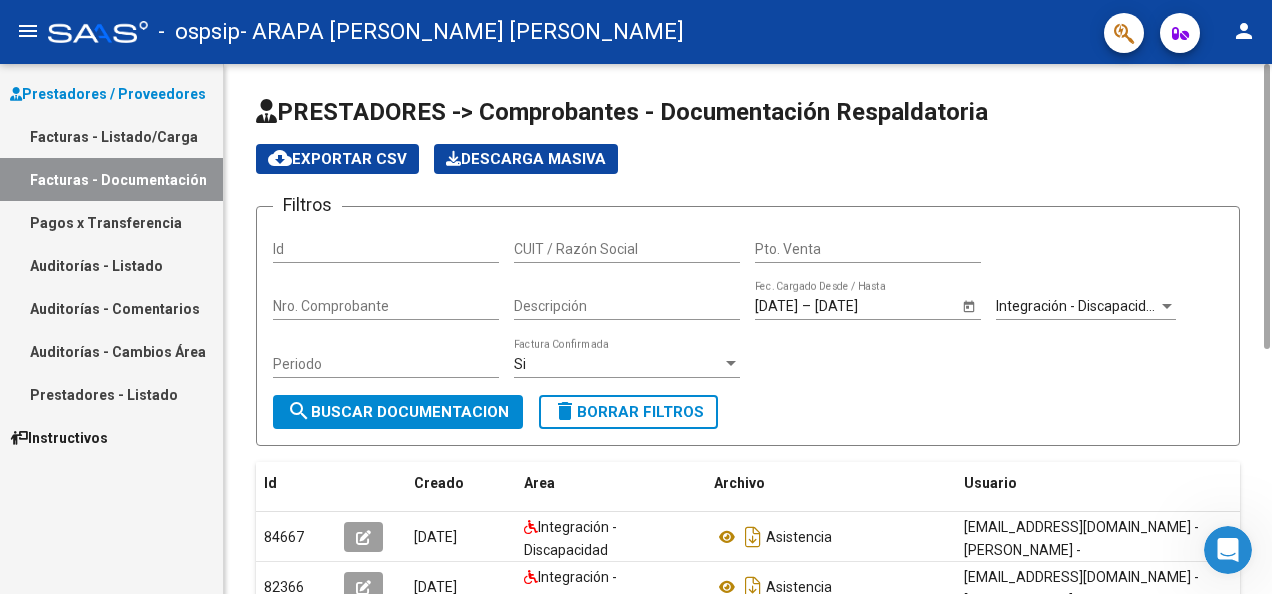 click on "Id" 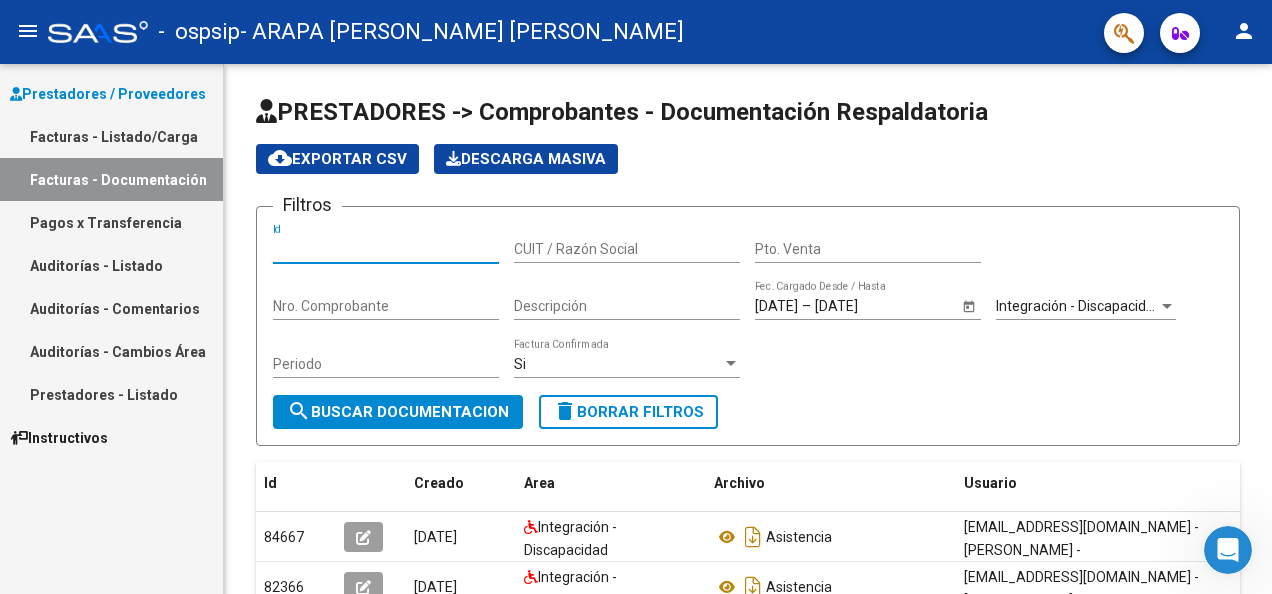 click on "Facturas - Listado/Carga" at bounding box center (111, 136) 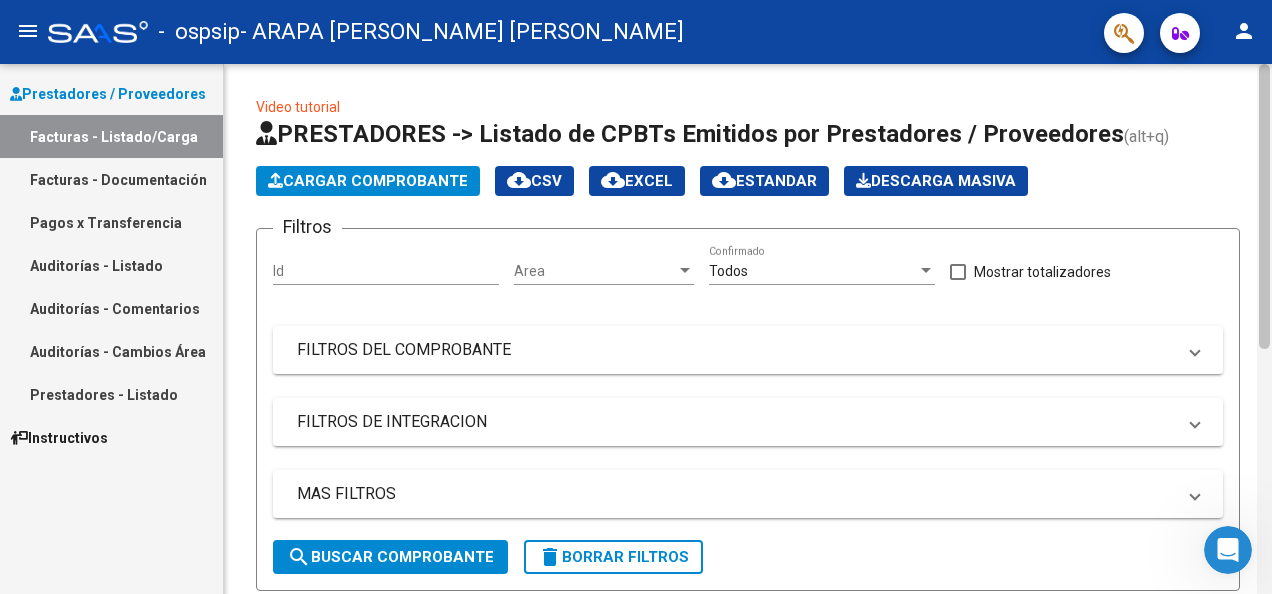 scroll, scrollTop: 530, scrollLeft: 0, axis: vertical 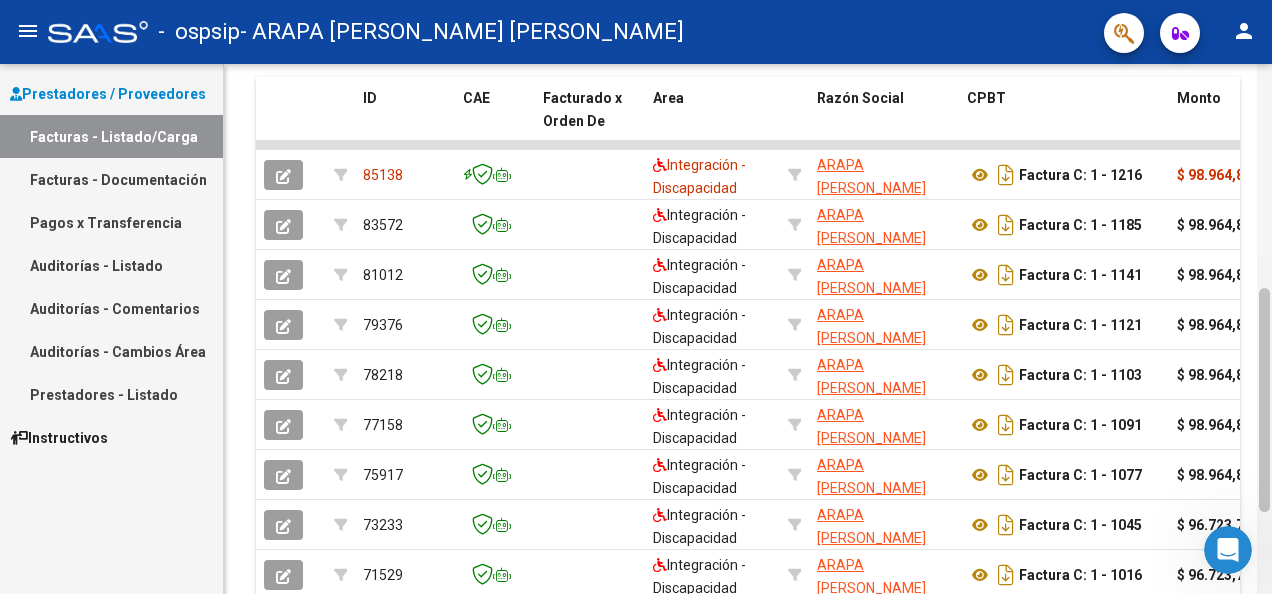 drag, startPoint x: 1271, startPoint y: 200, endPoint x: 1271, endPoint y: 224, distance: 24 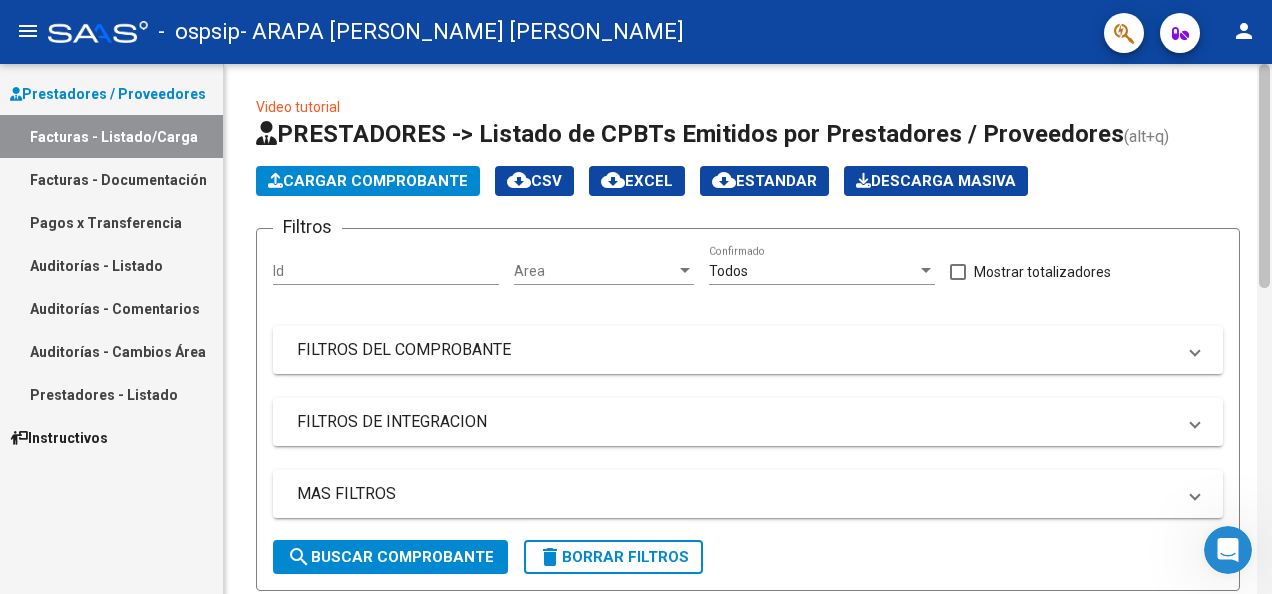 click 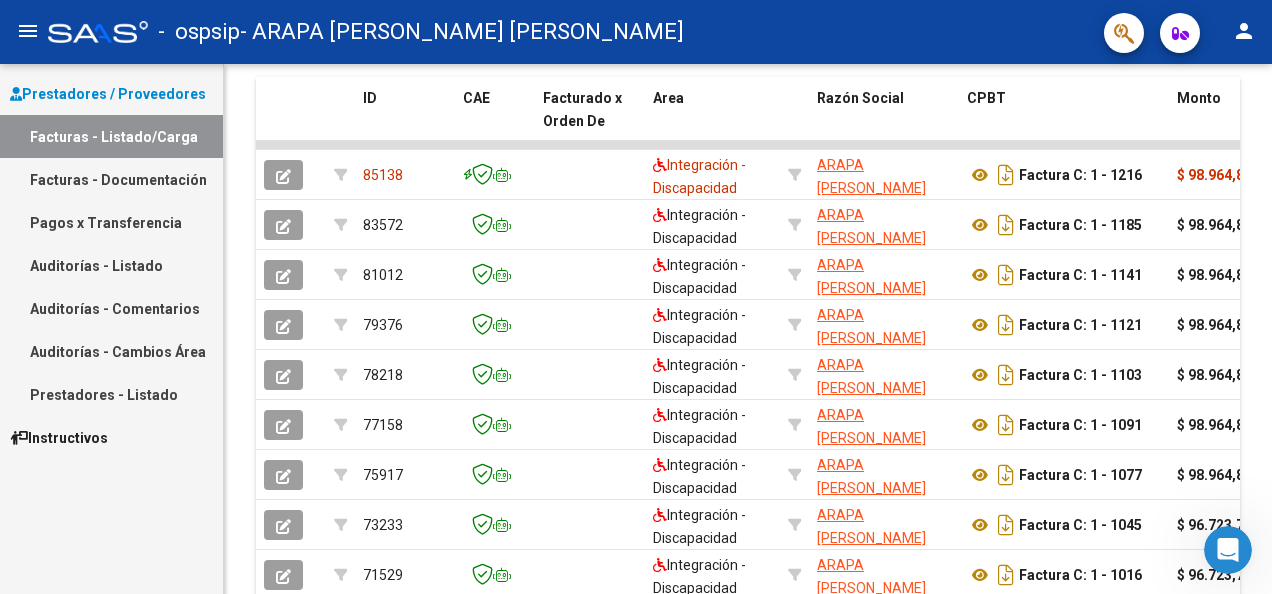 click 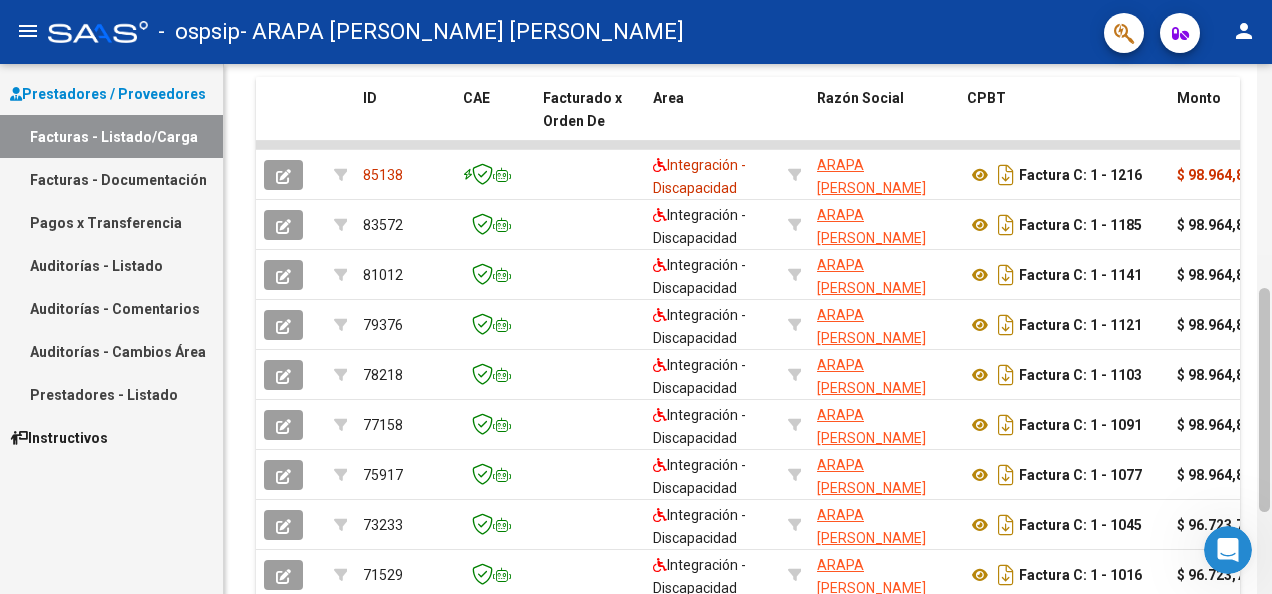 scroll, scrollTop: 0, scrollLeft: 0, axis: both 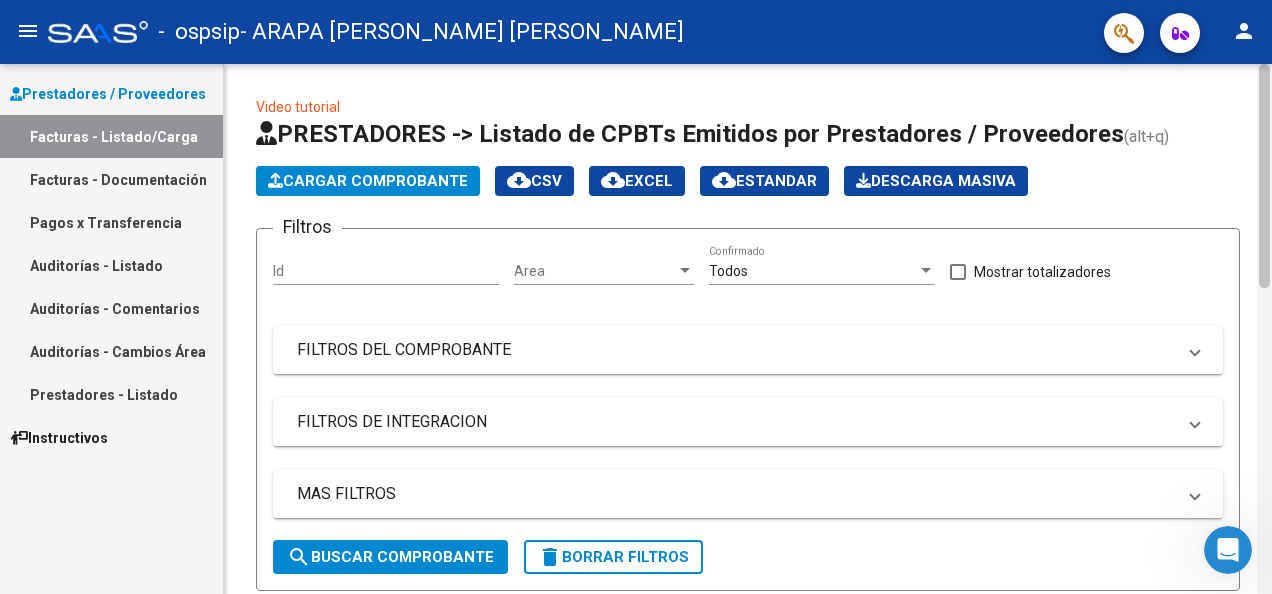 click 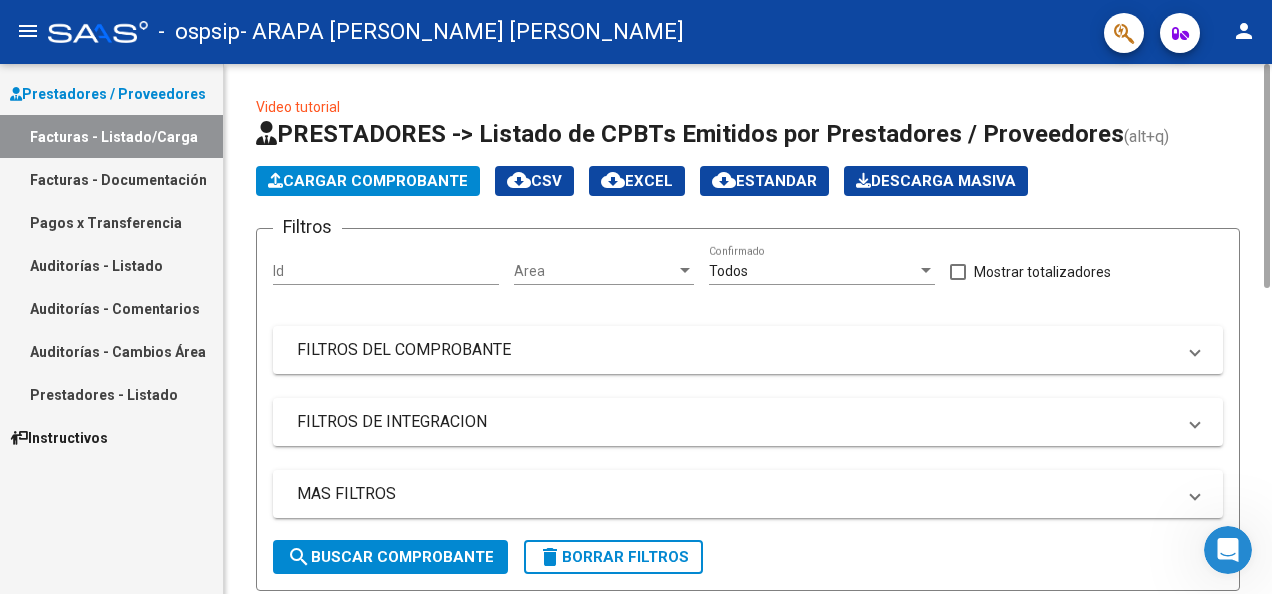 click on "Id" at bounding box center [386, 271] 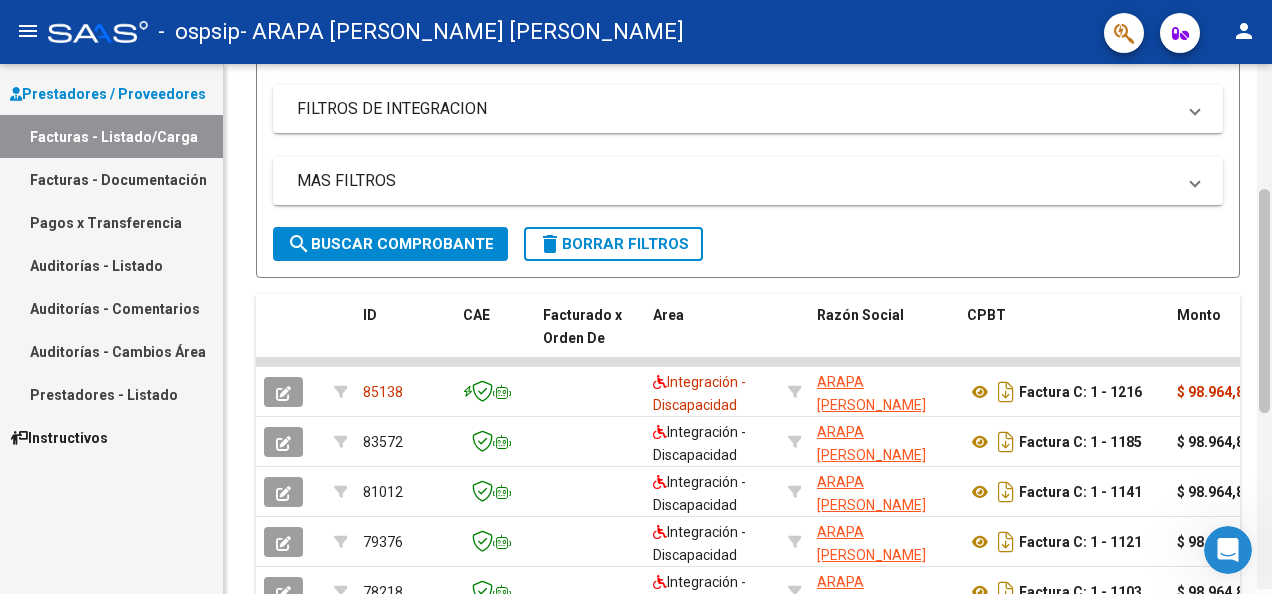 scroll, scrollTop: 306, scrollLeft: 0, axis: vertical 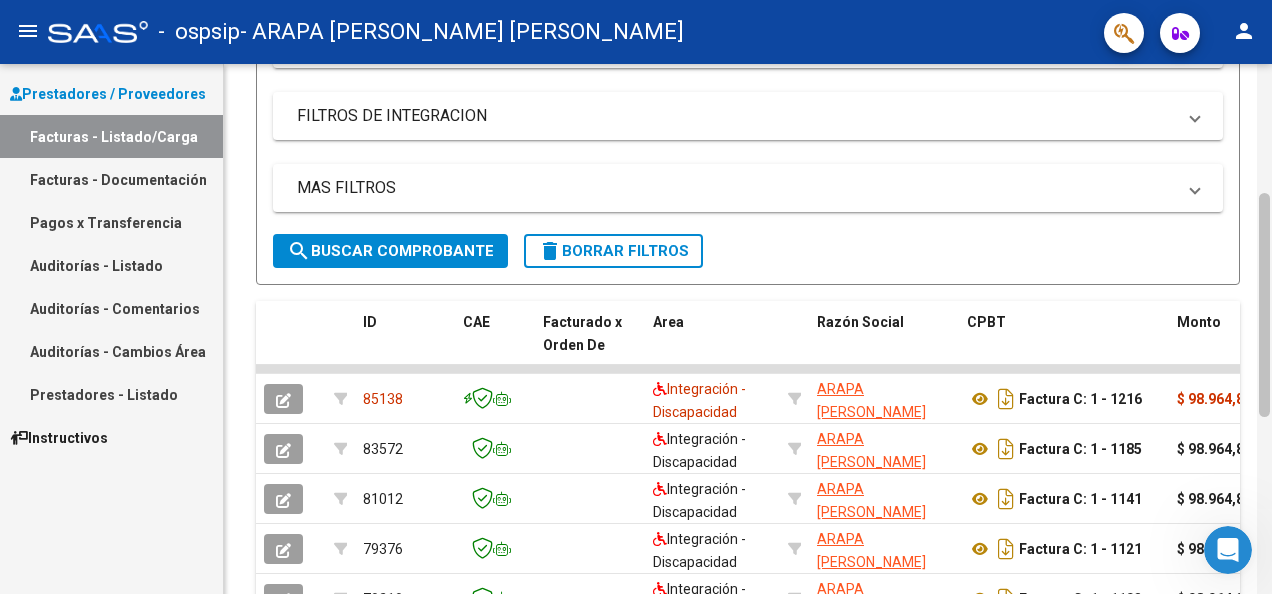 drag, startPoint x: 1268, startPoint y: 215, endPoint x: 1263, endPoint y: 340, distance: 125.09996 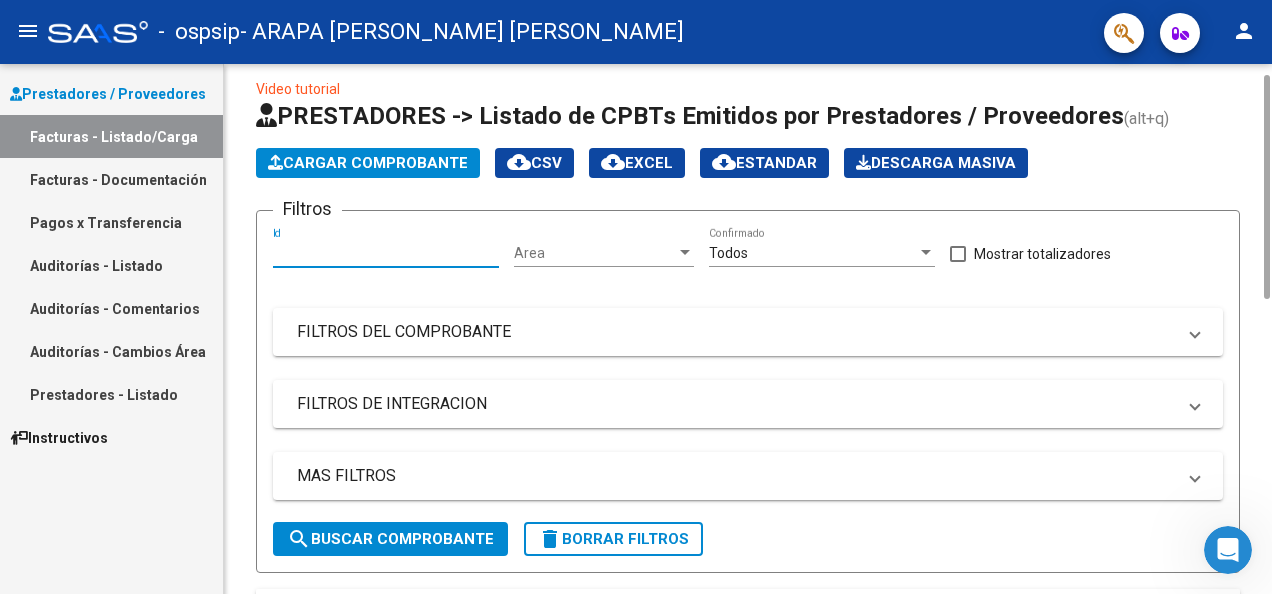 scroll, scrollTop: 21, scrollLeft: 0, axis: vertical 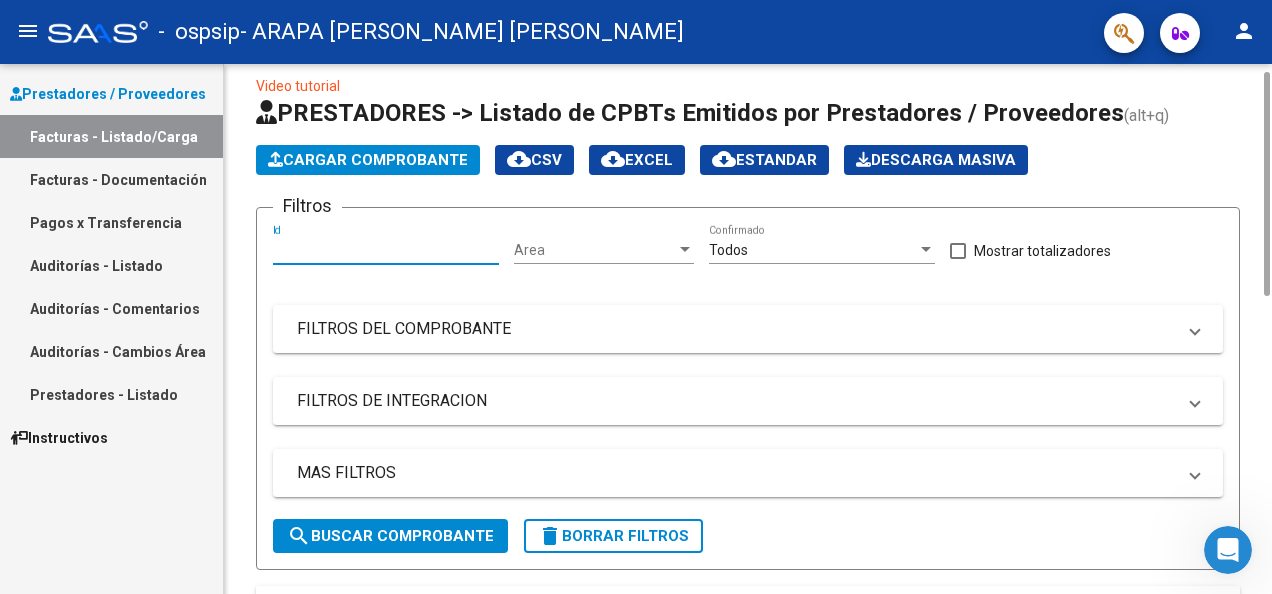 drag, startPoint x: 1263, startPoint y: 340, endPoint x: 1252, endPoint y: 224, distance: 116.520386 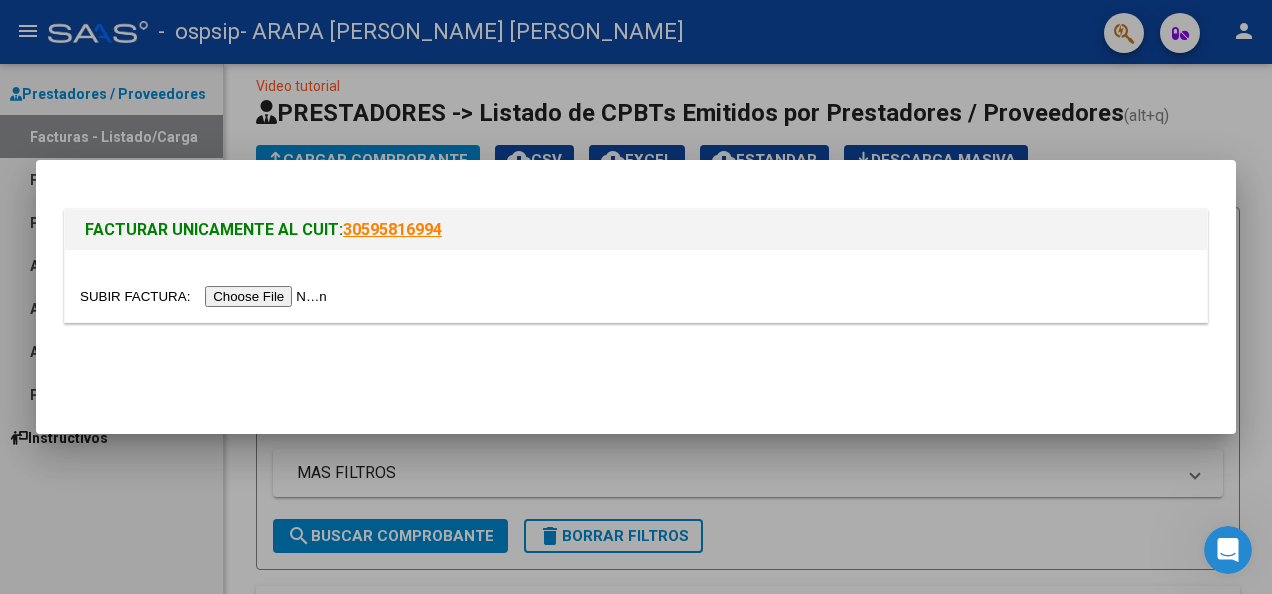 click at bounding box center (206, 296) 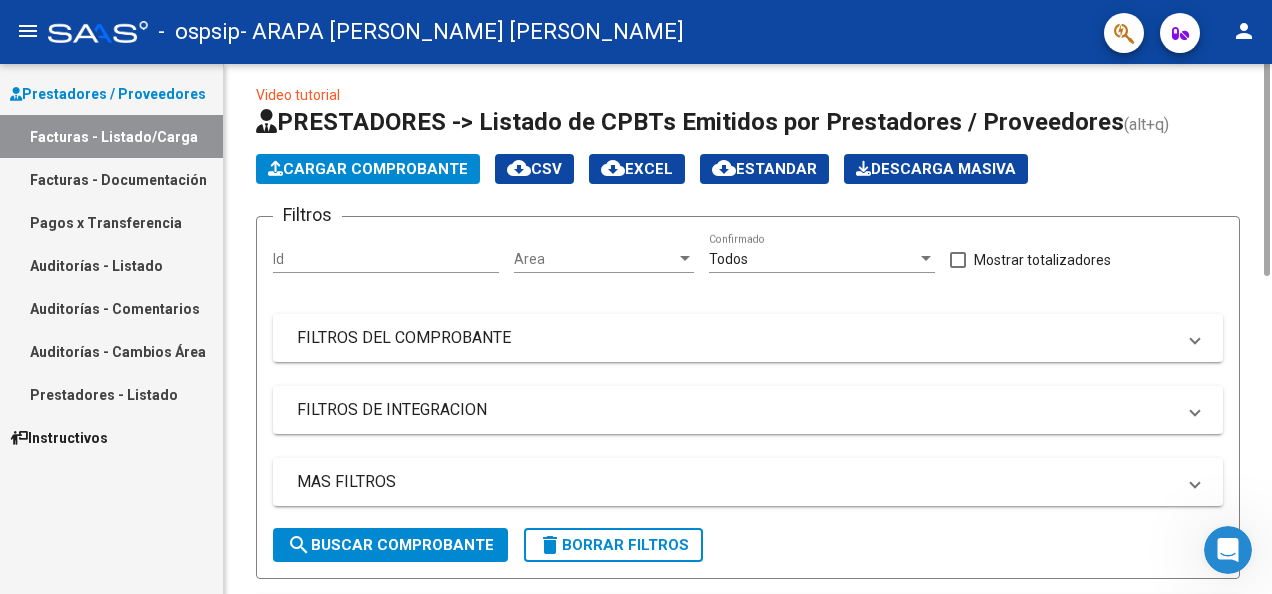 scroll, scrollTop: 0, scrollLeft: 0, axis: both 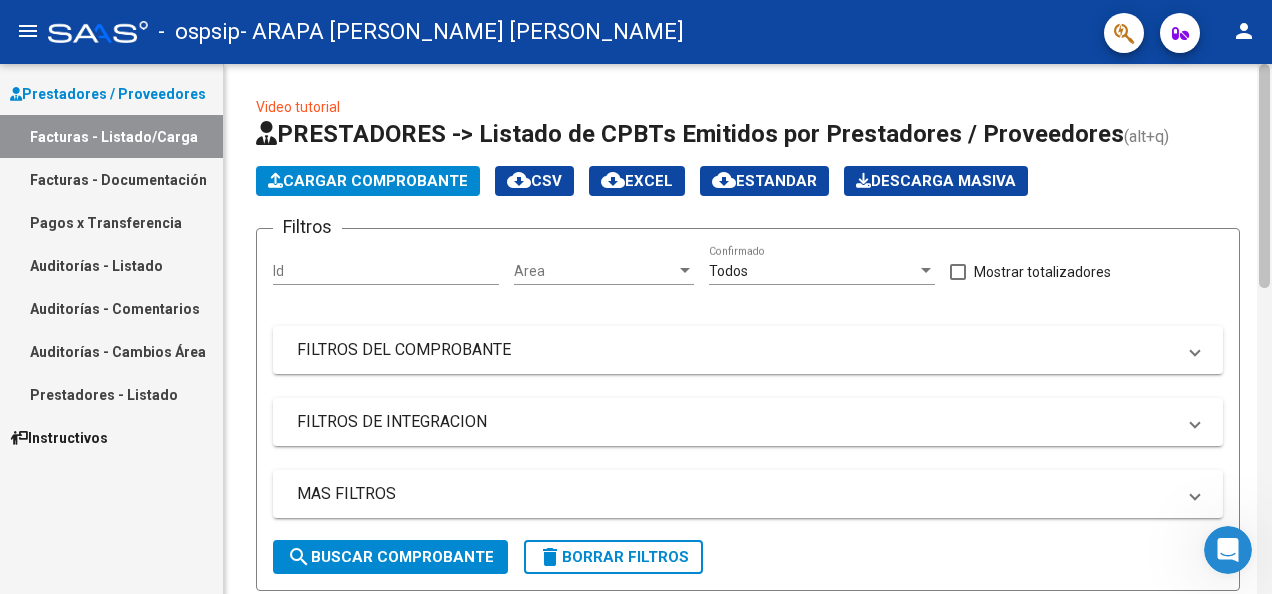 drag, startPoint x: 1266, startPoint y: 269, endPoint x: 1271, endPoint y: 244, distance: 25.495098 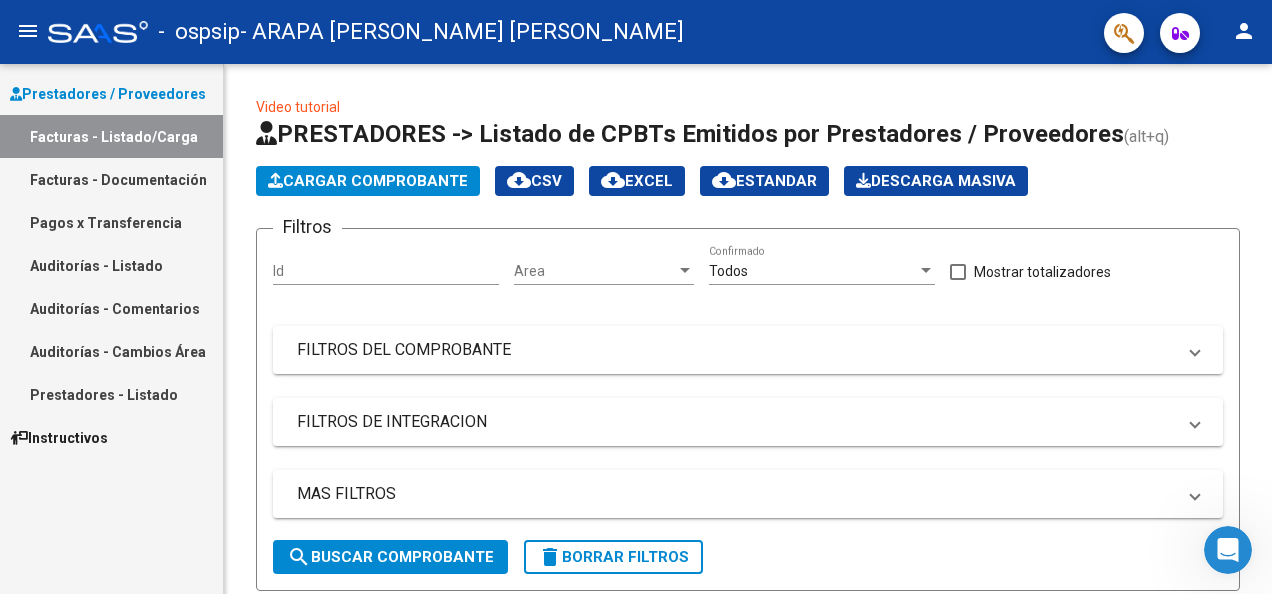 click on "Facturas - Documentación" at bounding box center (111, 179) 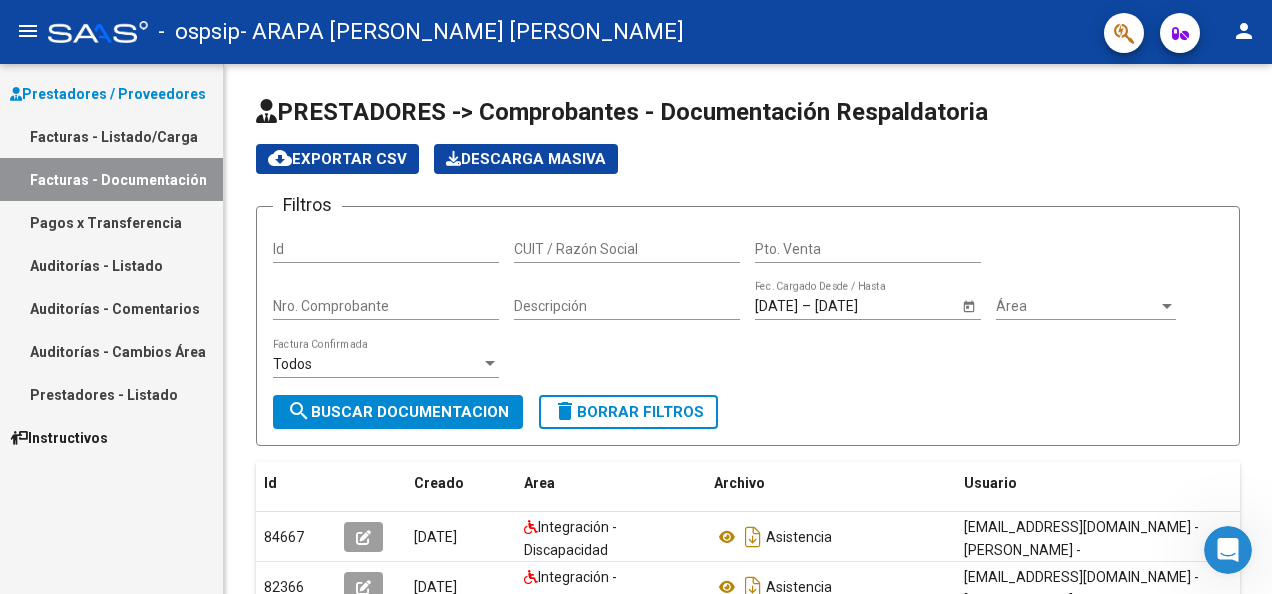 click on "Pagos x Transferencia" at bounding box center [111, 222] 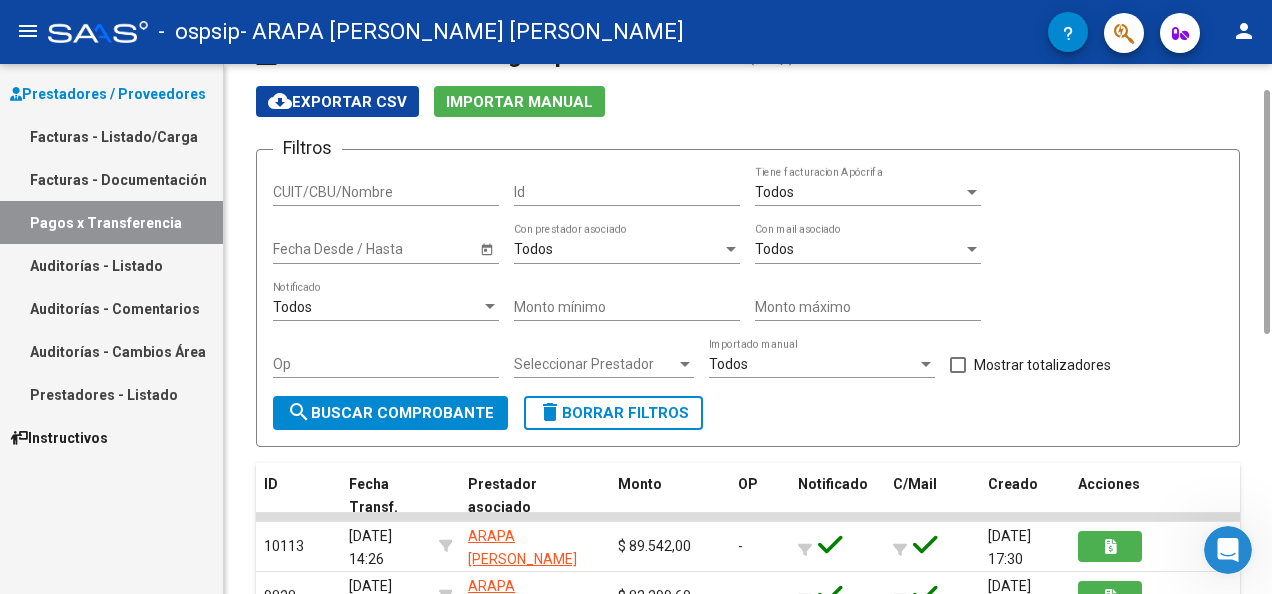 scroll, scrollTop: 0, scrollLeft: 0, axis: both 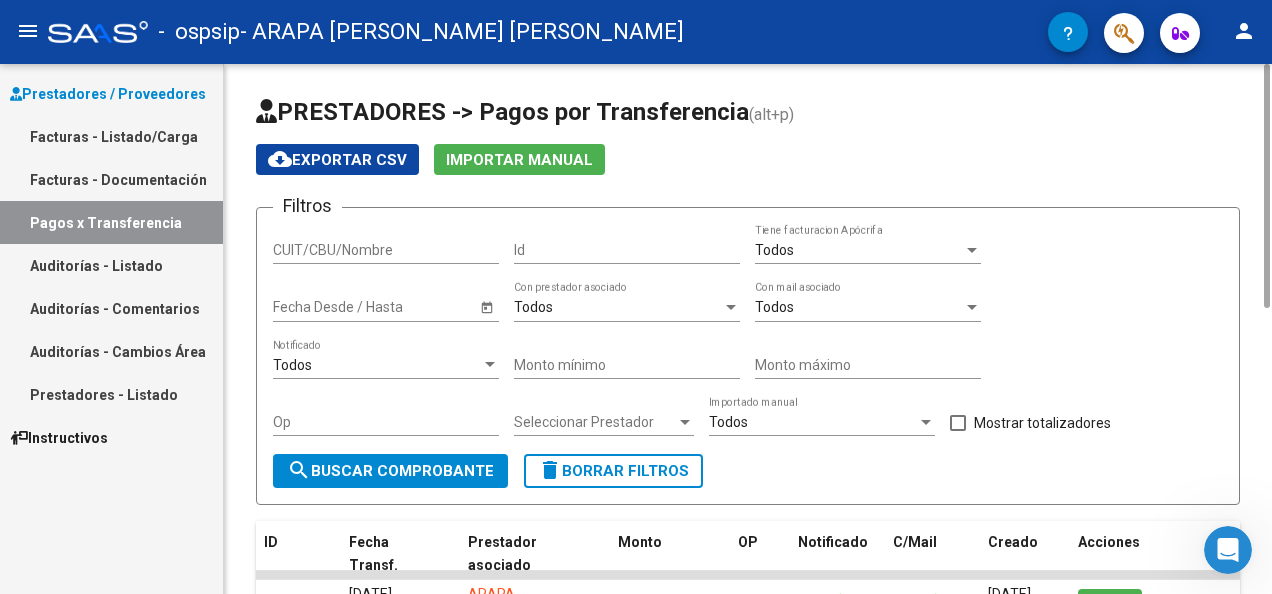 drag, startPoint x: 1268, startPoint y: 176, endPoint x: 1275, endPoint y: 73, distance: 103.23759 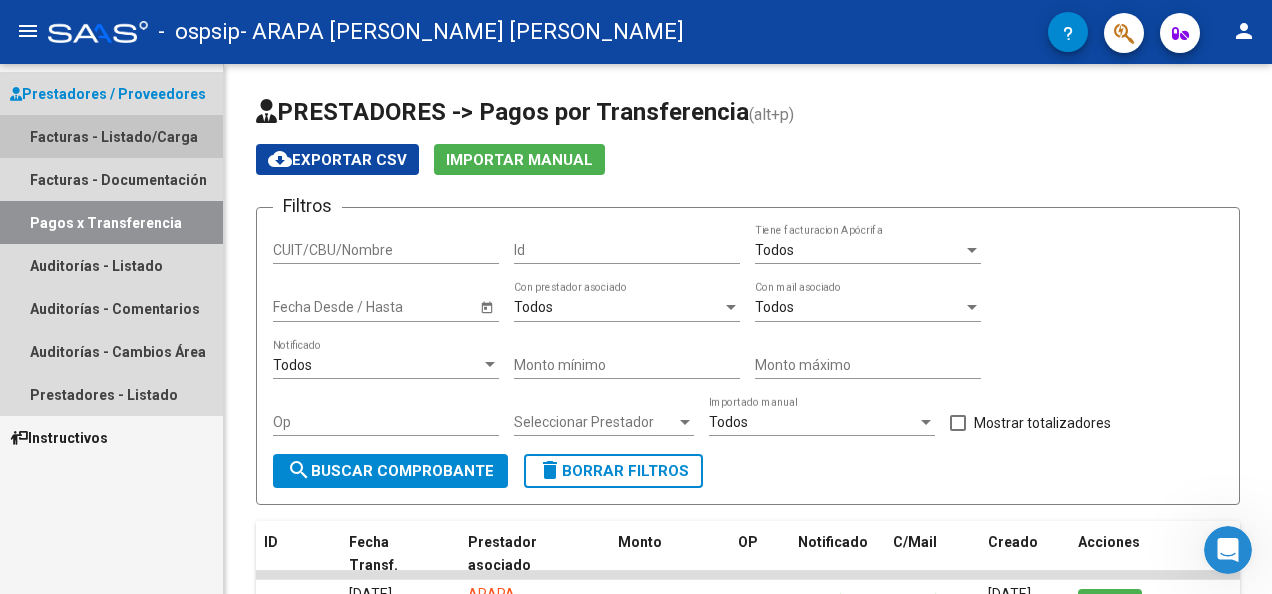 click on "Facturas - Listado/Carga" at bounding box center [111, 136] 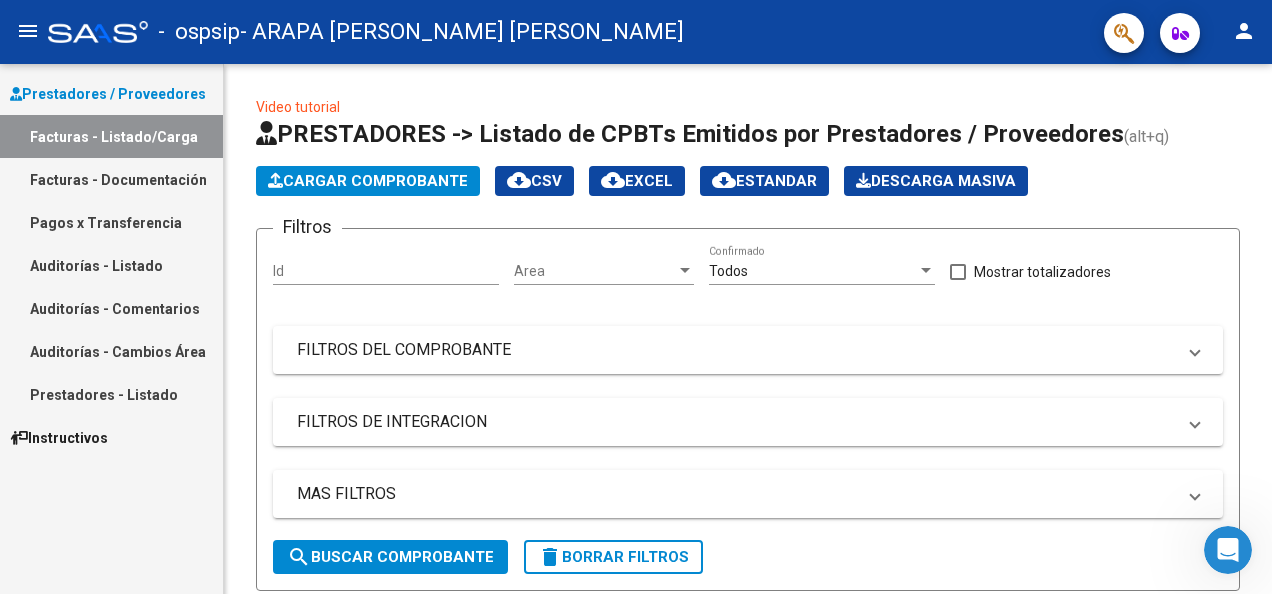 click on "Instructivos" at bounding box center [59, 438] 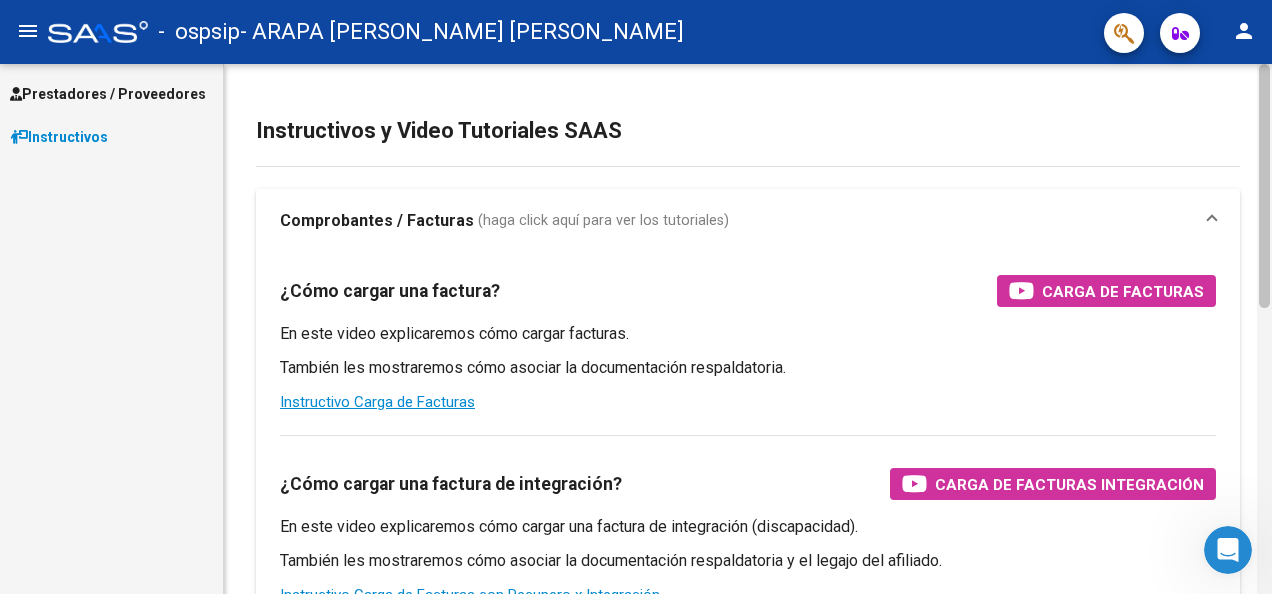 scroll, scrollTop: 316, scrollLeft: 0, axis: vertical 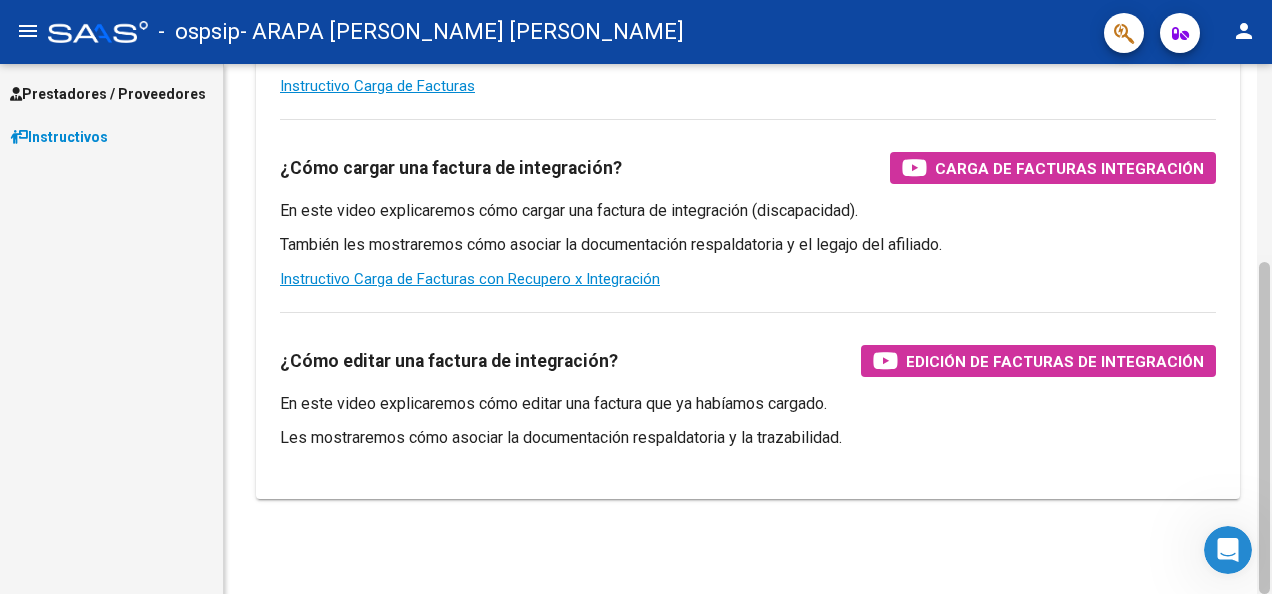 drag, startPoint x: 1270, startPoint y: 268, endPoint x: 1271, endPoint y: 320, distance: 52.009613 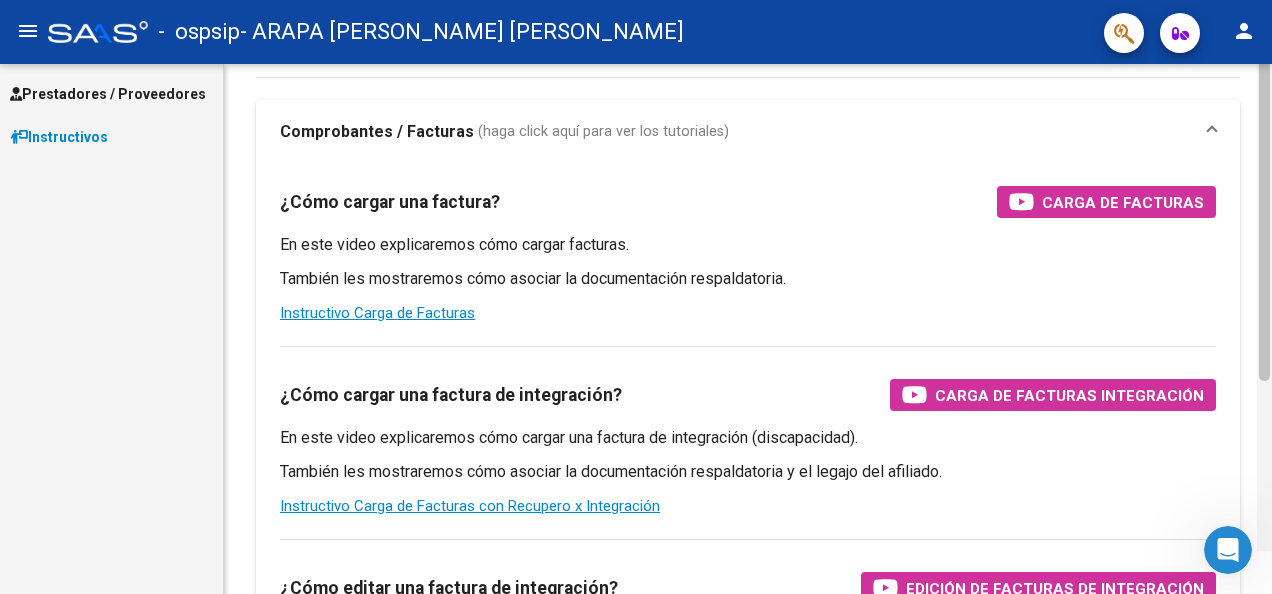 scroll, scrollTop: 0, scrollLeft: 0, axis: both 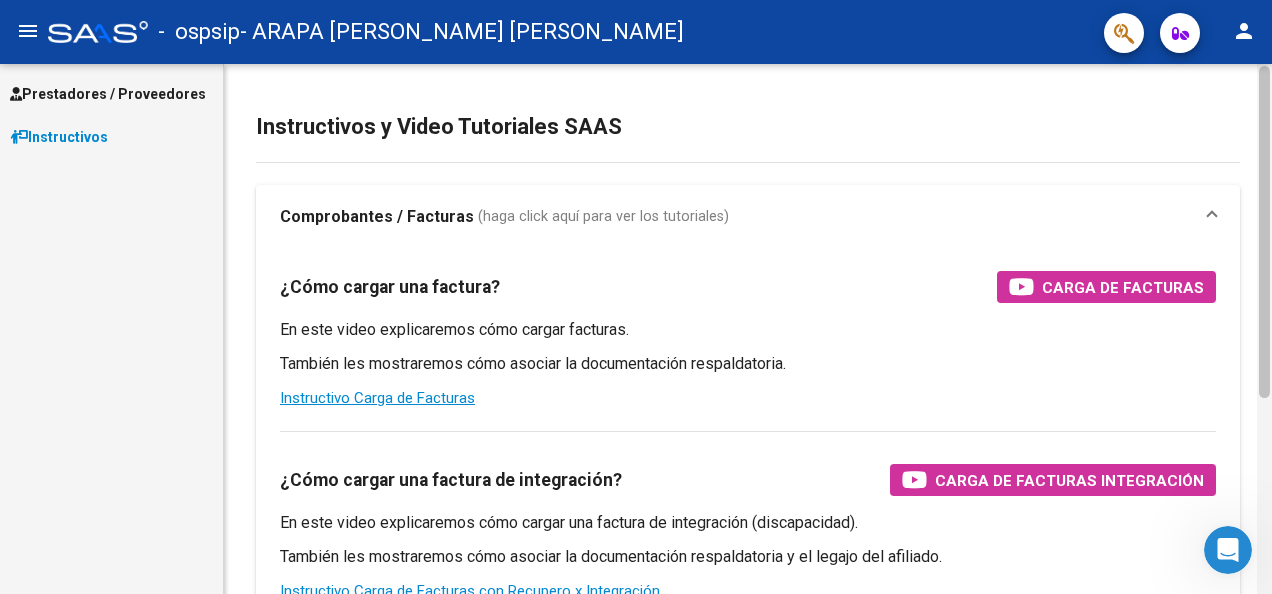 drag, startPoint x: 1268, startPoint y: 394, endPoint x: 1269, endPoint y: 200, distance: 194.00258 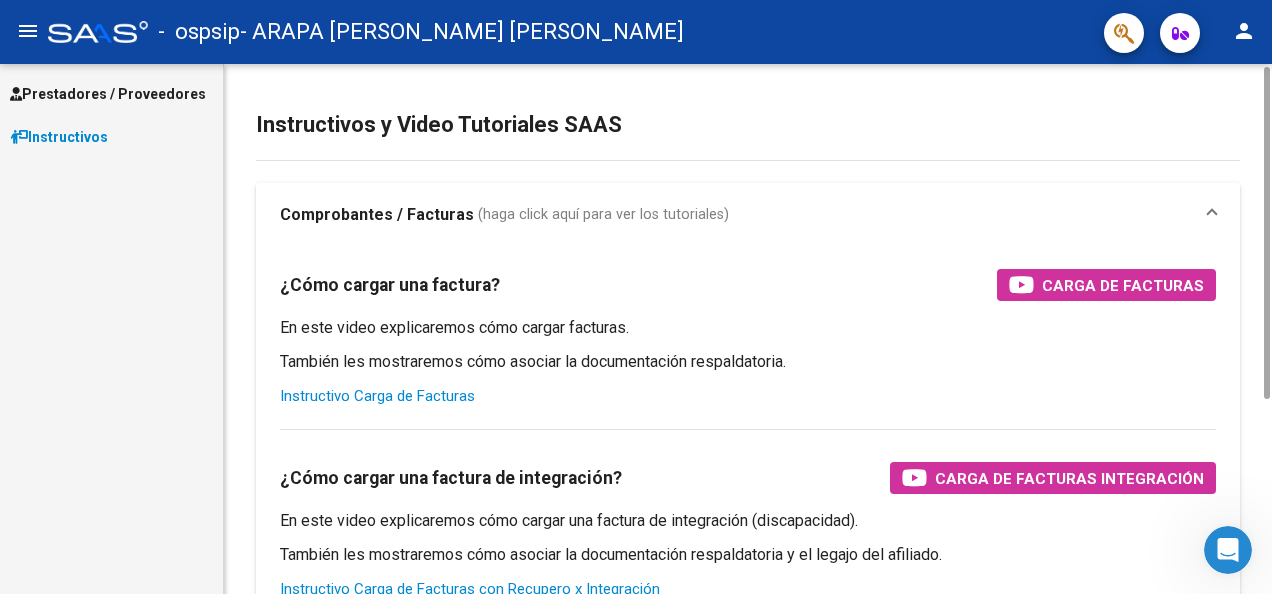 click on "Instructivo Carga de Facturas" at bounding box center [377, 396] 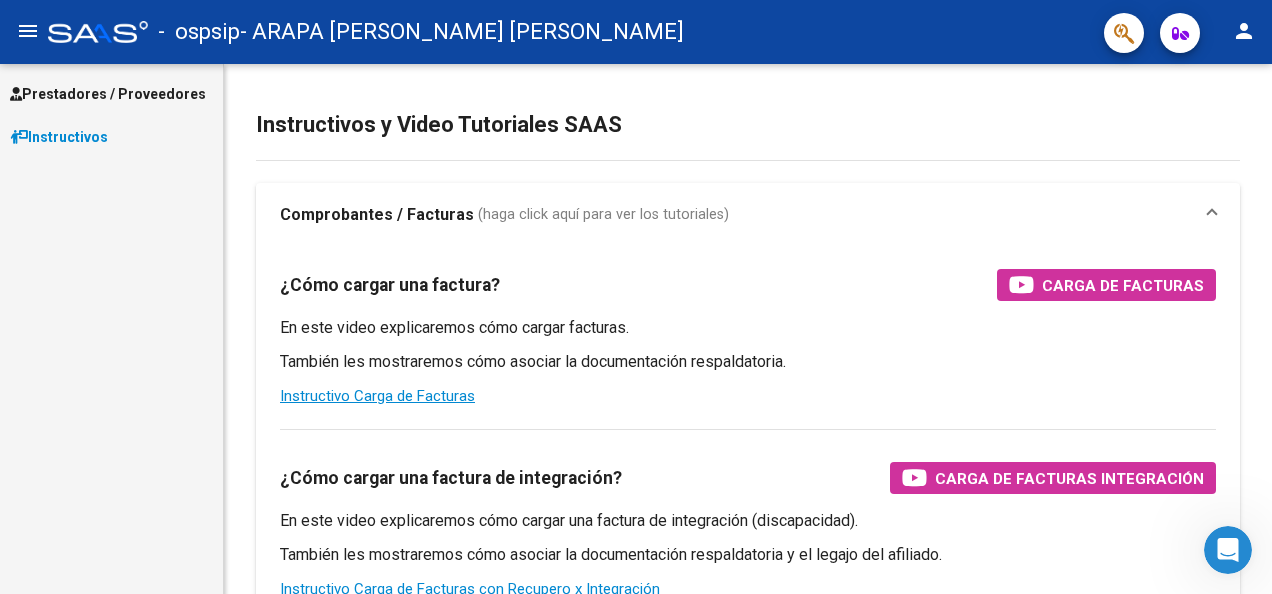 click 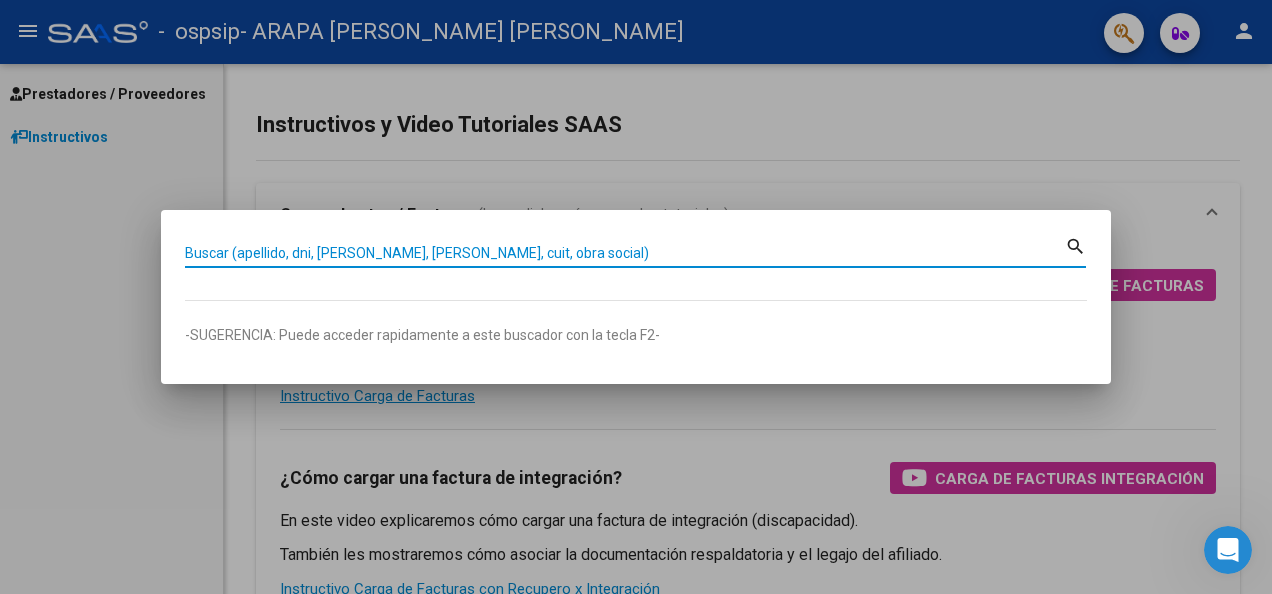 click on "Buscar (apellido, dni, [PERSON_NAME], [PERSON_NAME], cuit, obra social)" at bounding box center [625, 253] 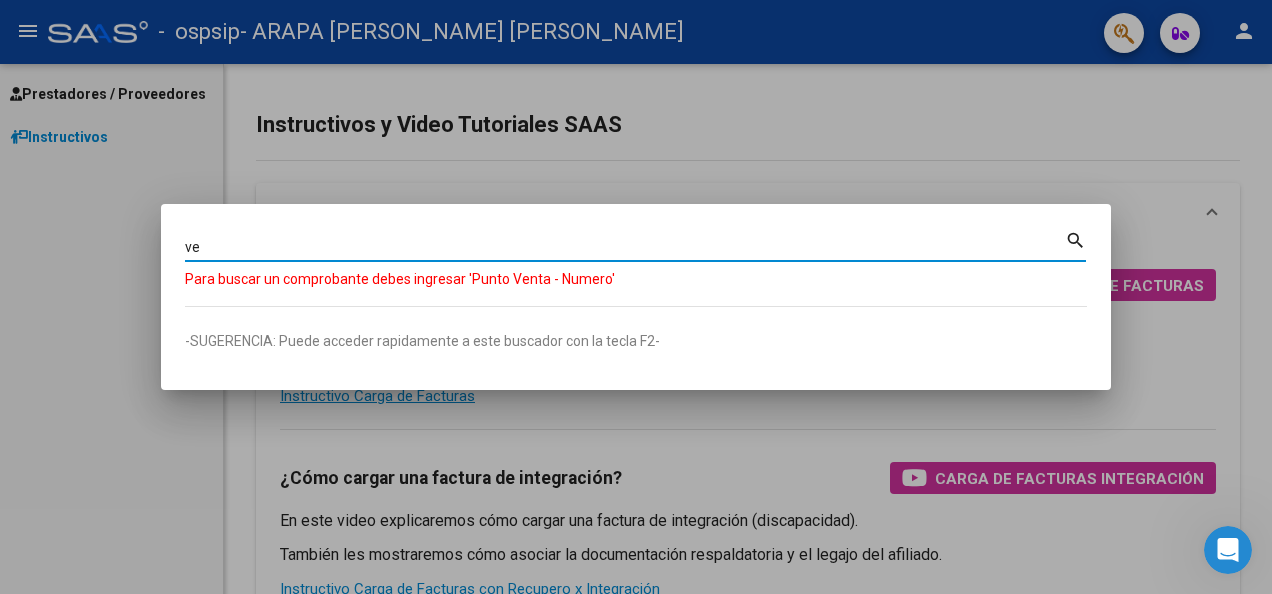 type on "v" 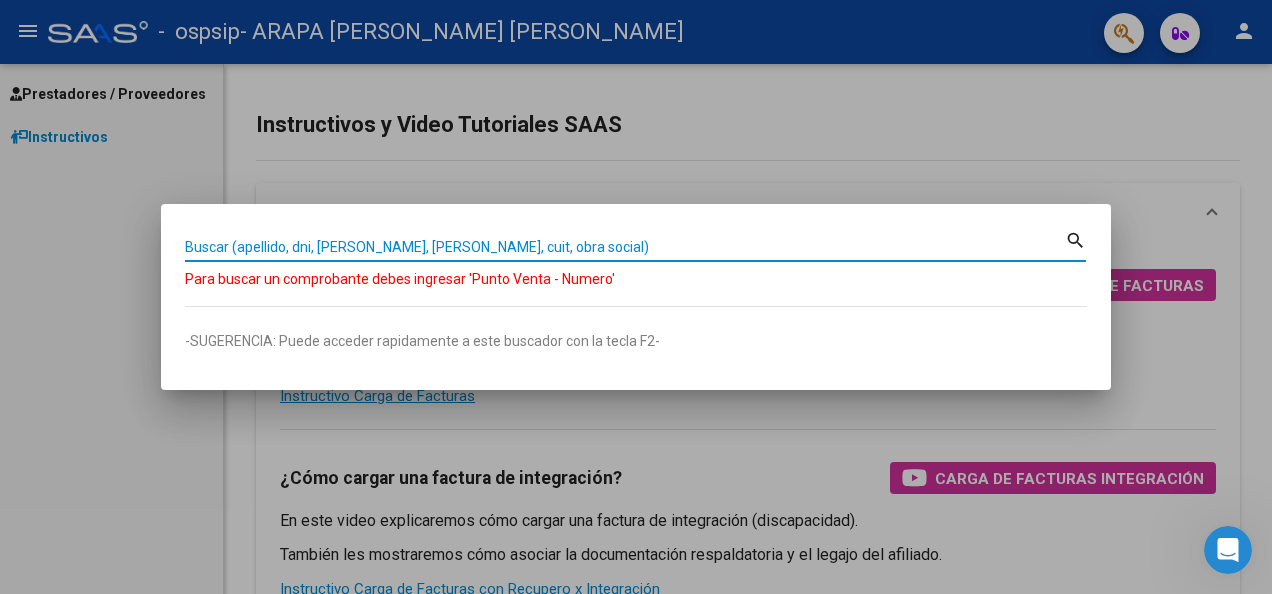 type 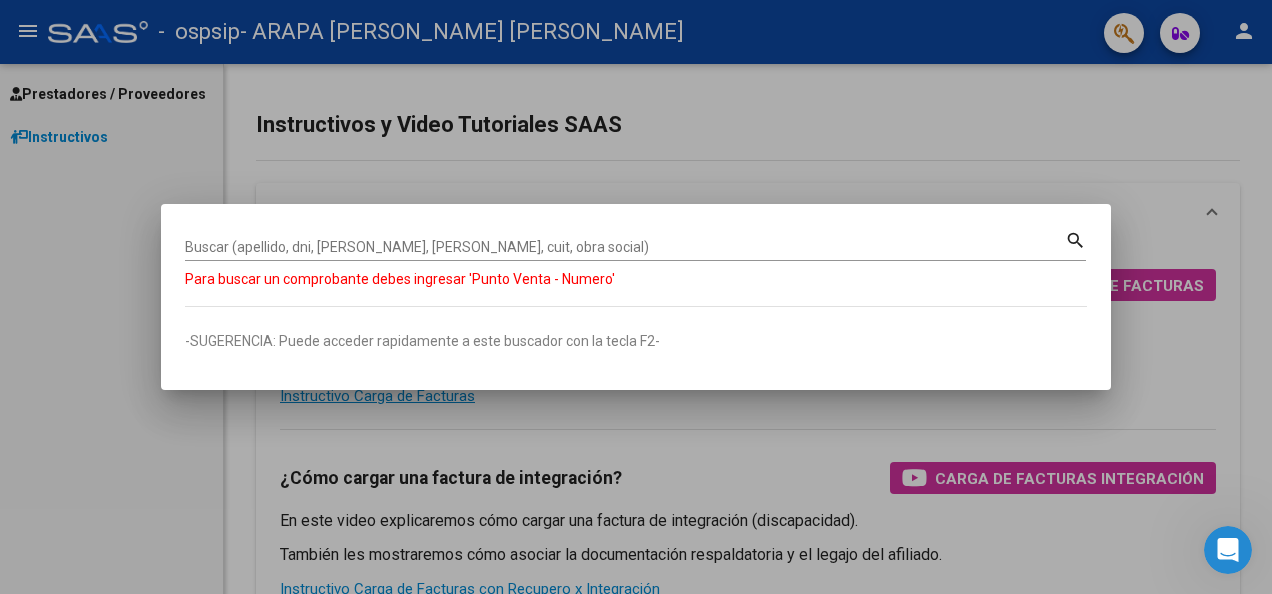 click on "menu -   ospsip   - ARAPA [PERSON_NAME] [PERSON_NAME] person    Prestadores / Proveedores Facturas - Listado/Carga Facturas - Documentación Pagos x Transferencia Auditorías - Listado Auditorías - Comentarios Auditorías - Cambios Área Prestadores - Listado    Instructivos Instructivos y Video Tutoriales SAAS Comprobantes / Facturas     ([PERSON_NAME] click aquí para ver los tutoriales) ¿Cómo cargar una factura?    Carga de Facturas En este video explicaremos cómo cargar facturas. También les mostraremos cómo asociar la documentación respaldatoria. Instructivo Carga de Facturas ¿Cómo cargar una factura de integración?    Carga de Facturas Integración En este video explicaremos cómo cargar una factura de integración (discapacidad). También les mostraremos cómo asociar la documentación respaldatoria y el legajo del afiliado. Instructivo Carga de Facturas con [PERSON_NAME] x Integración ¿Cómo editar una factura de integración?    Edición de Facturas de integración [DATE] Notifications people" at bounding box center (636, 297) 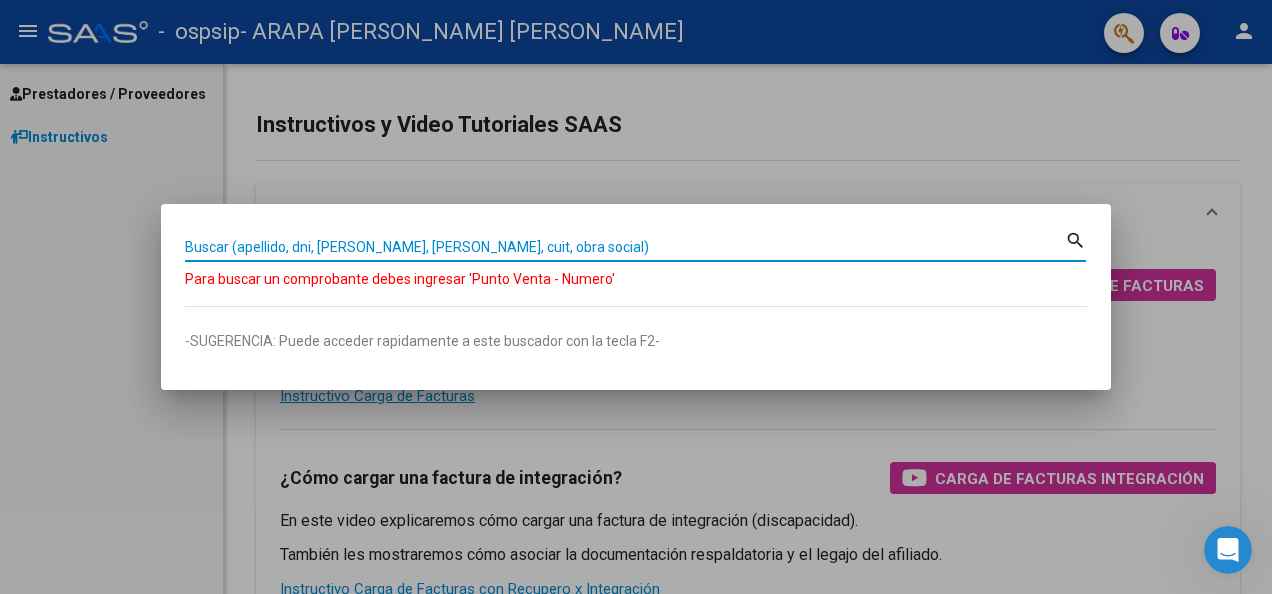 click on "search" at bounding box center [1075, 240] 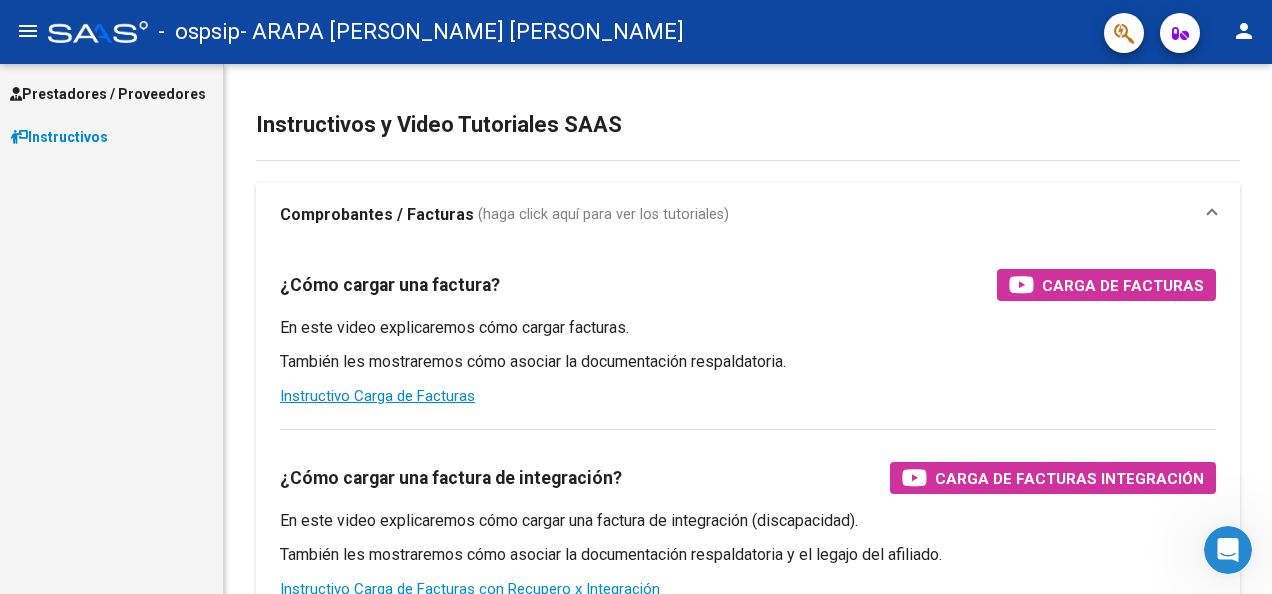 type 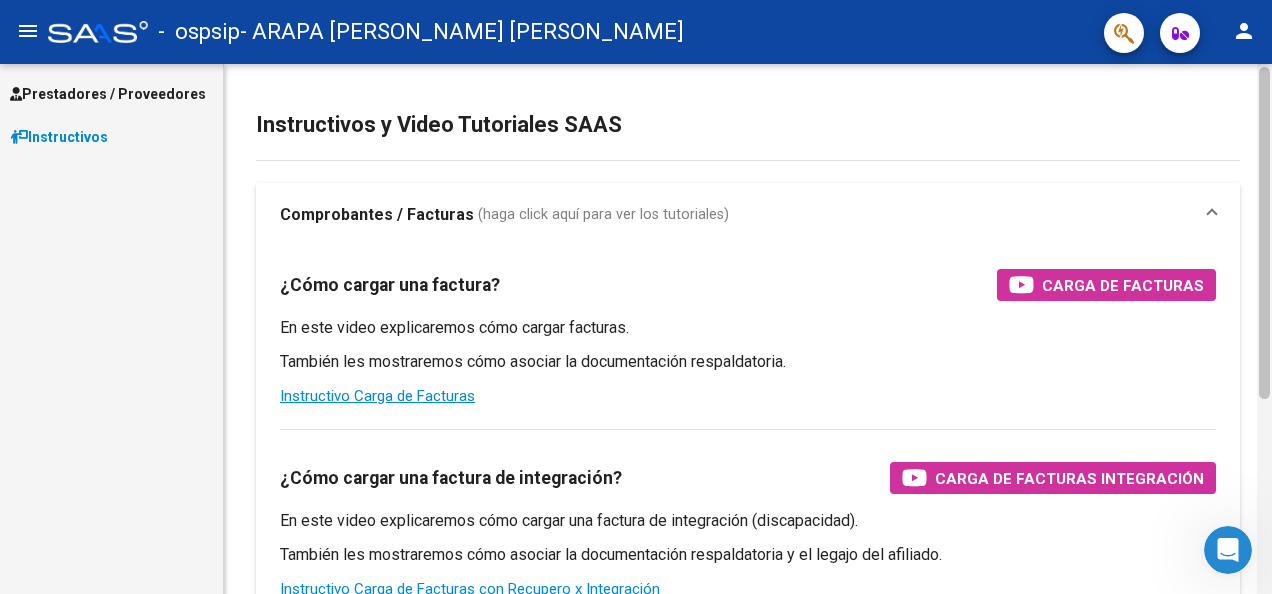 scroll, scrollTop: 316, scrollLeft: 0, axis: vertical 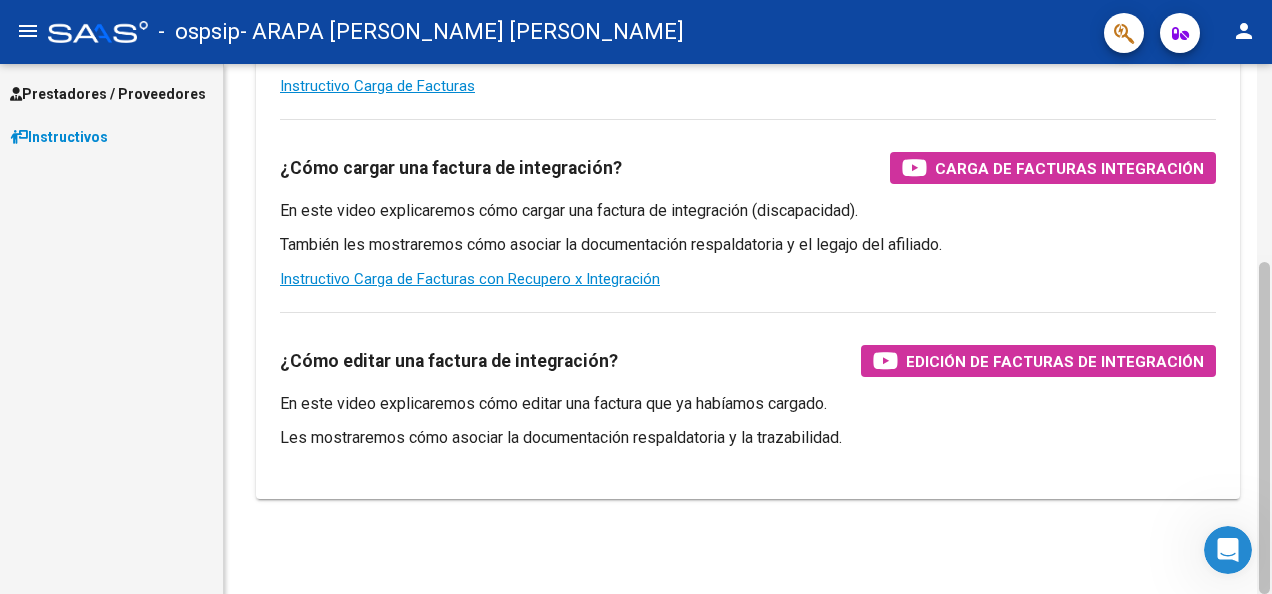 drag, startPoint x: 1270, startPoint y: 220, endPoint x: 1271, endPoint y: 76, distance: 144.00348 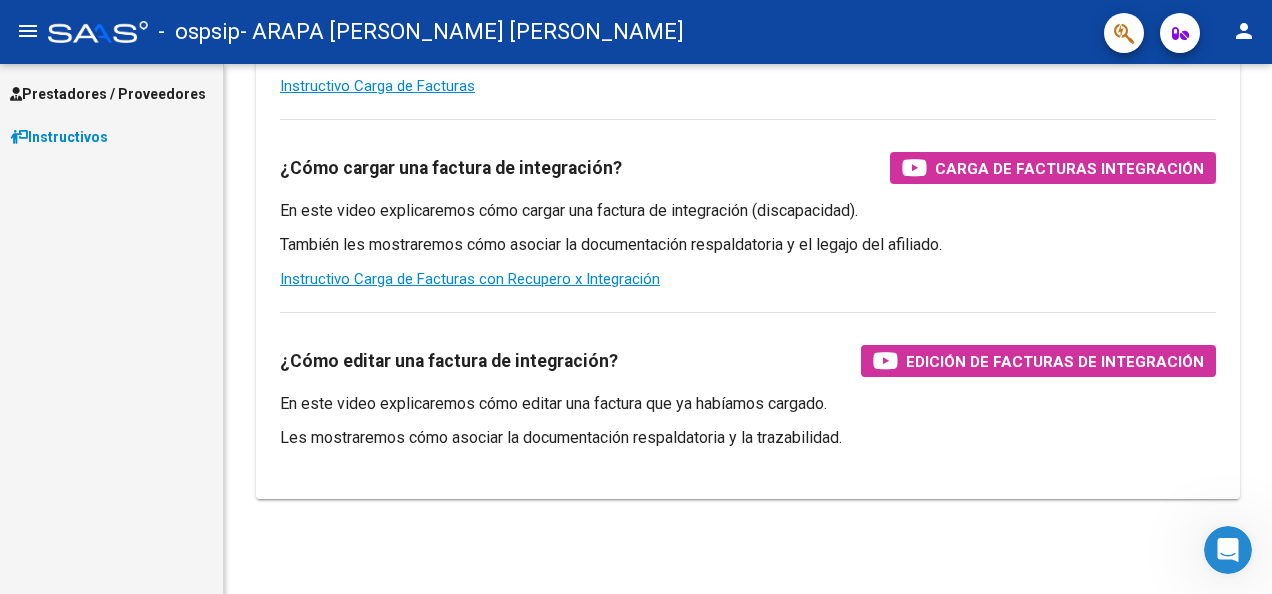 click on "Prestadores / Proveedores" at bounding box center [108, 94] 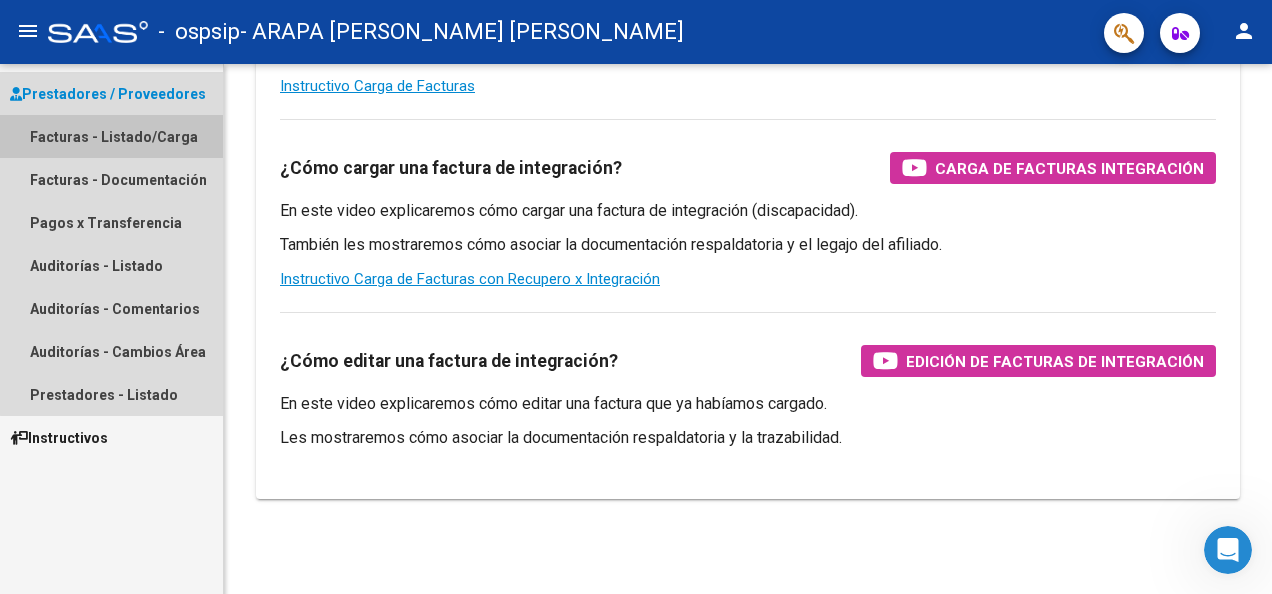 click on "Facturas - Listado/Carga" at bounding box center (111, 136) 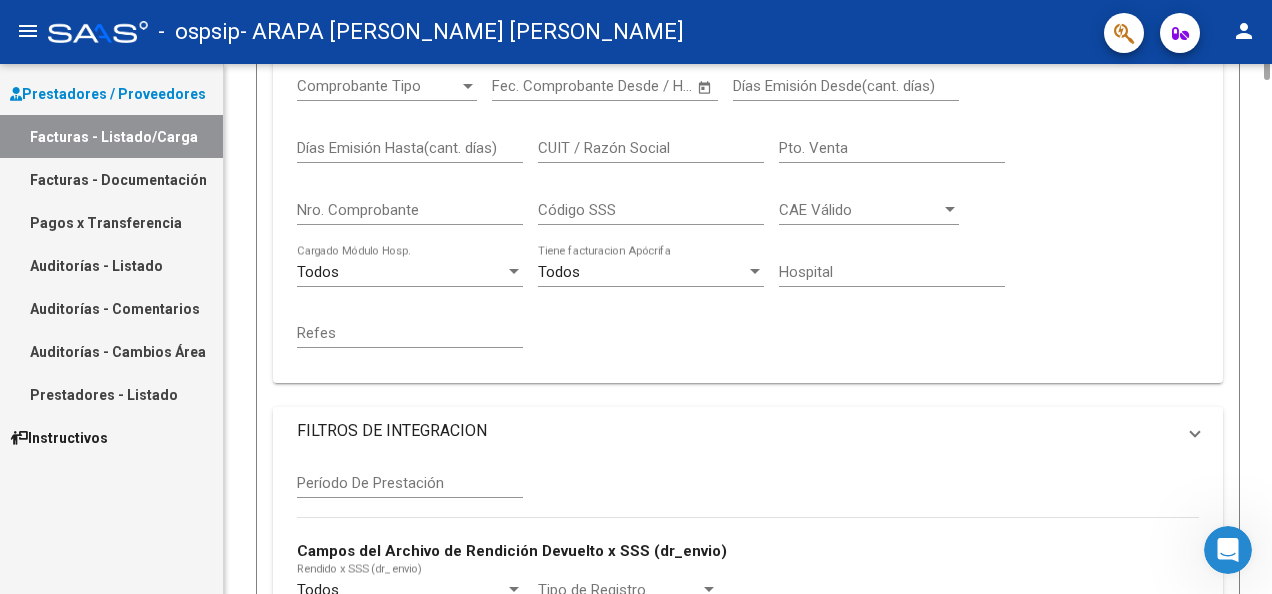 scroll, scrollTop: 0, scrollLeft: 0, axis: both 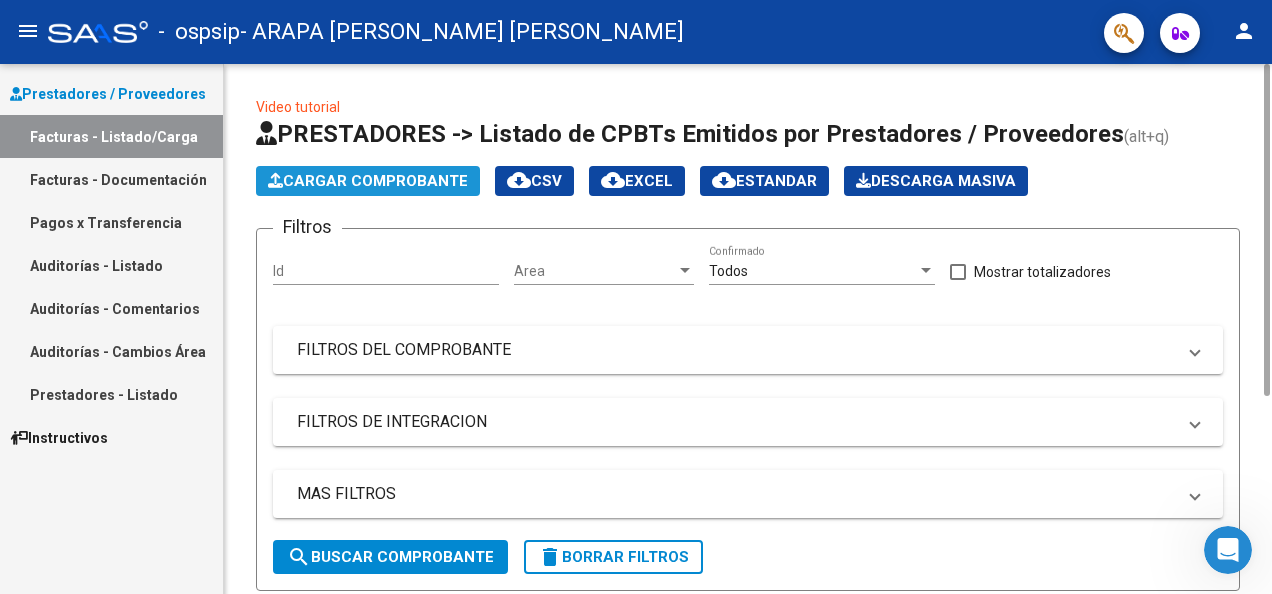 click on "Cargar Comprobante" 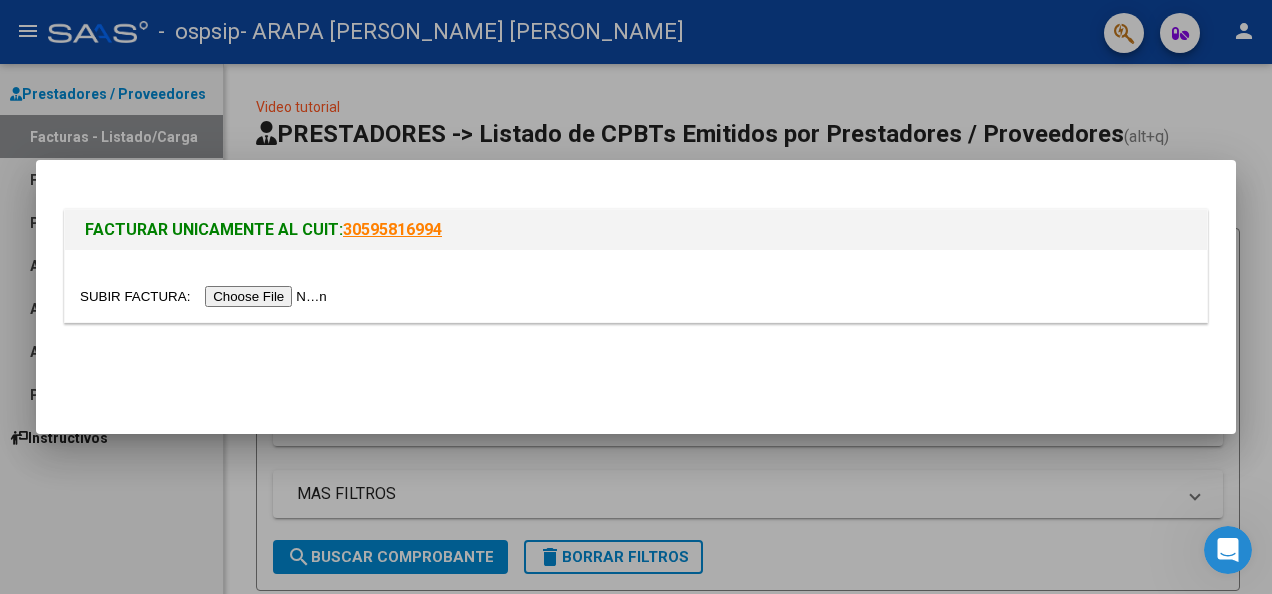 click at bounding box center (206, 296) 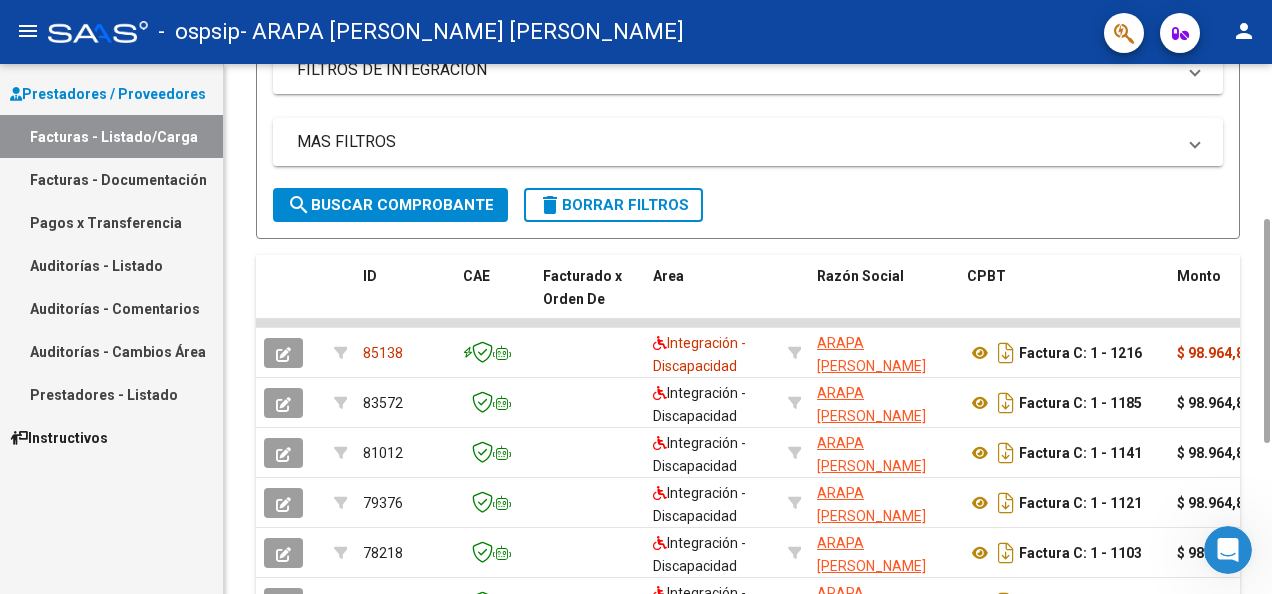 scroll, scrollTop: 356, scrollLeft: 0, axis: vertical 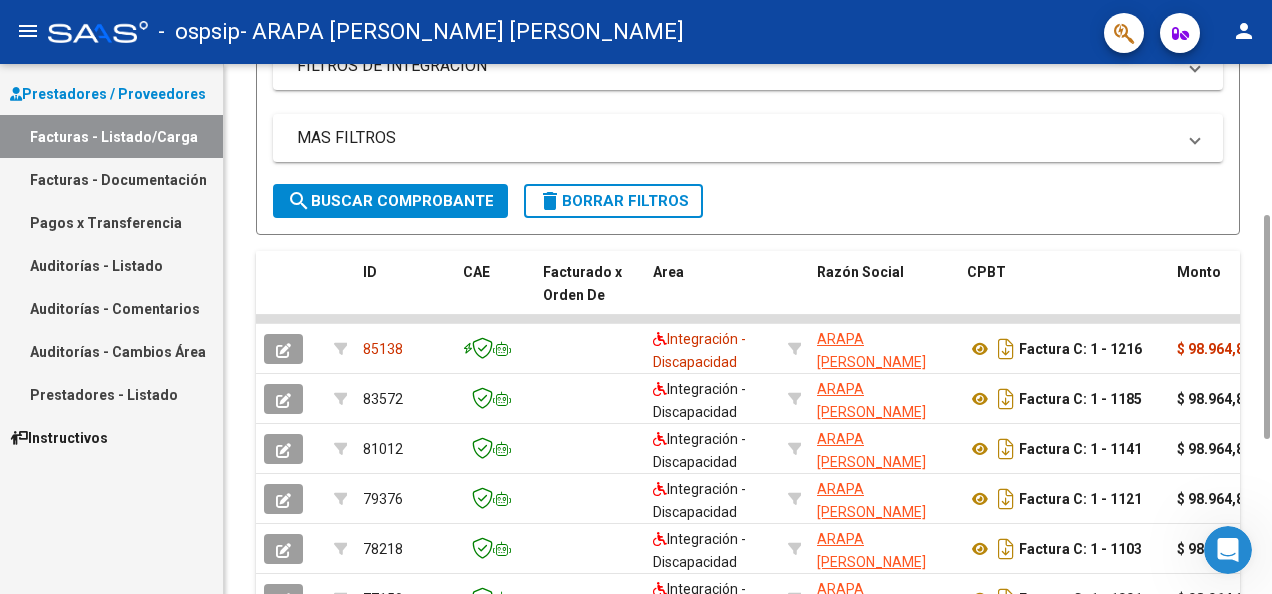 drag, startPoint x: 1264, startPoint y: 187, endPoint x: 1272, endPoint y: 410, distance: 223.14345 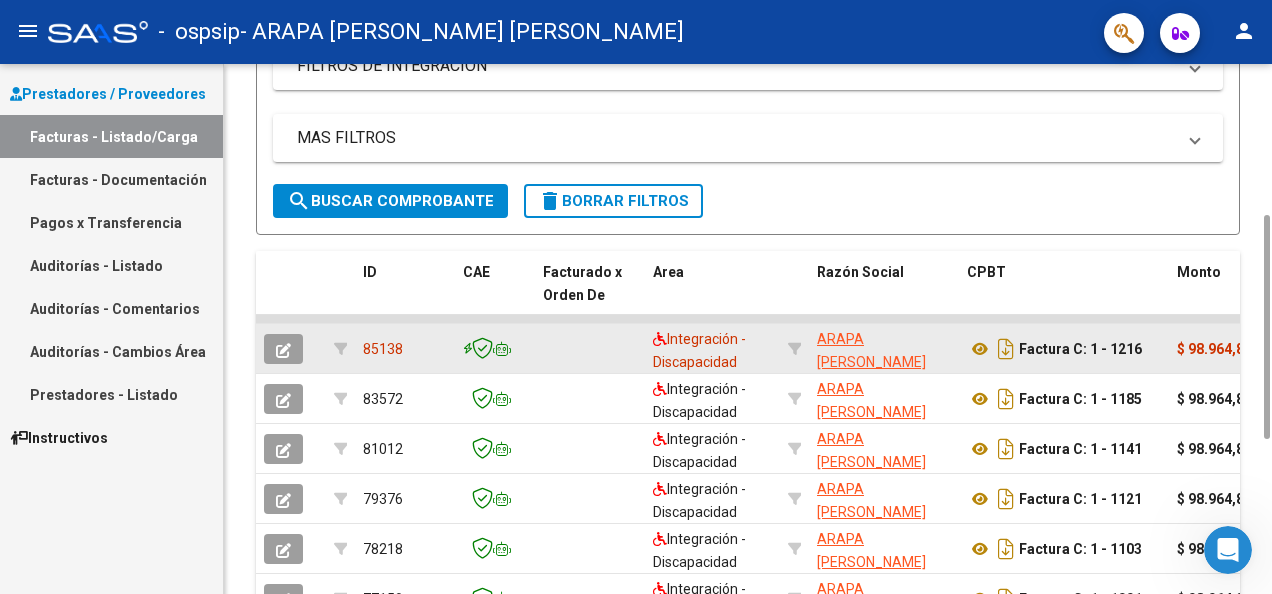 click 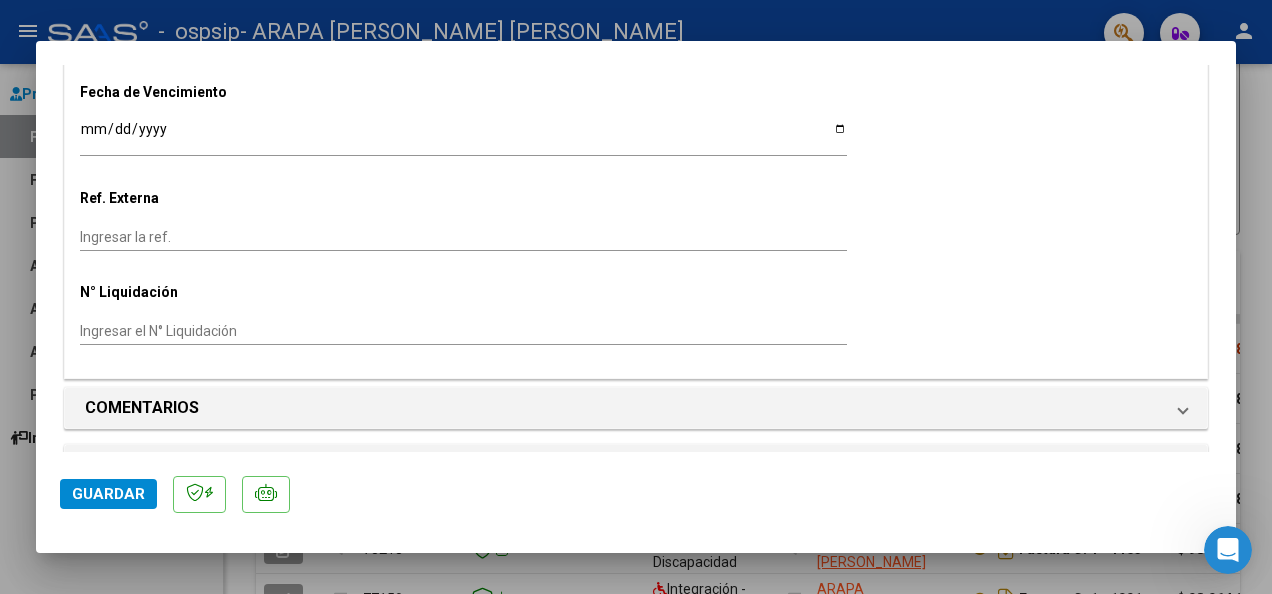 scroll, scrollTop: 1293, scrollLeft: 0, axis: vertical 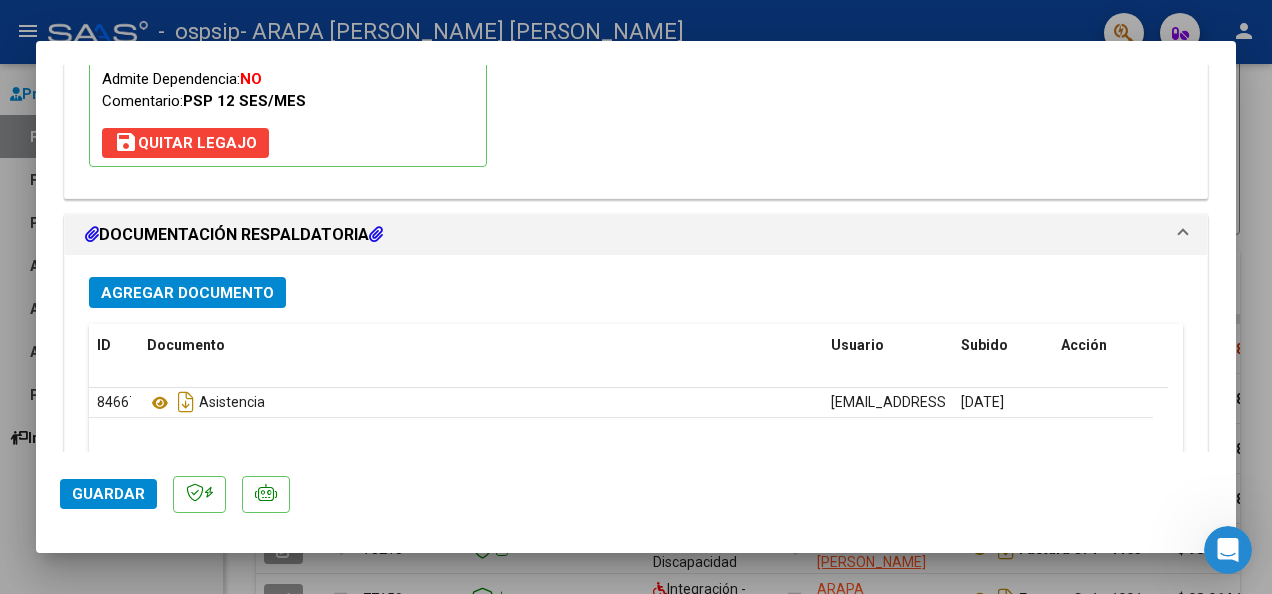 click on "Agregar Documento" at bounding box center [187, 292] 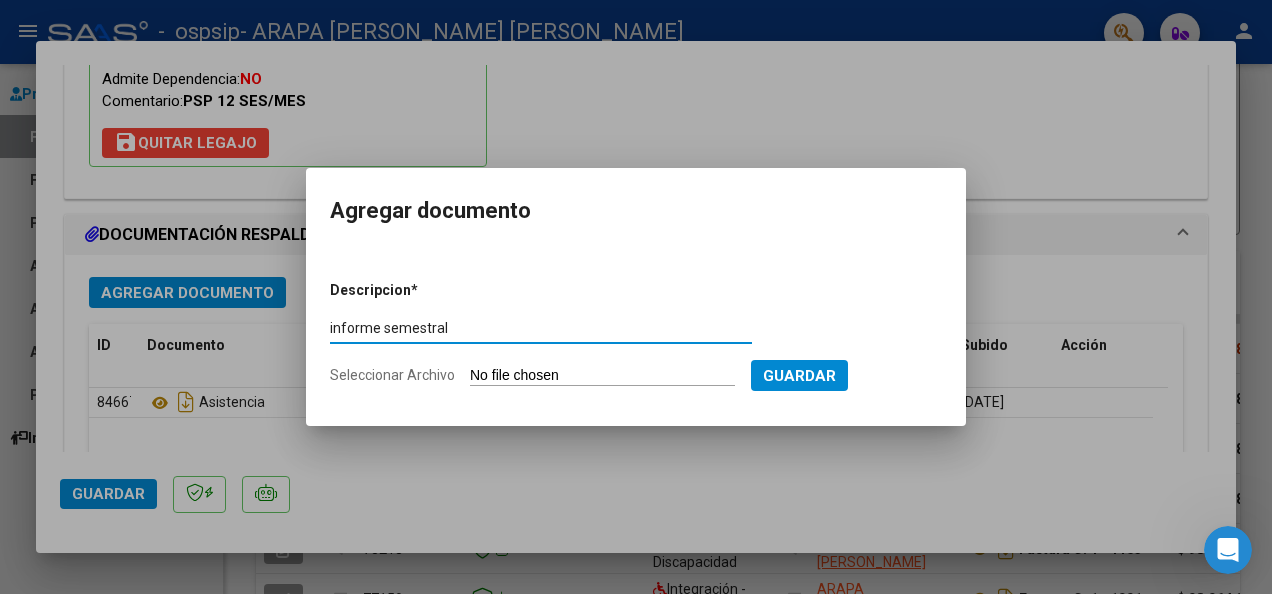 type on "informe semestral" 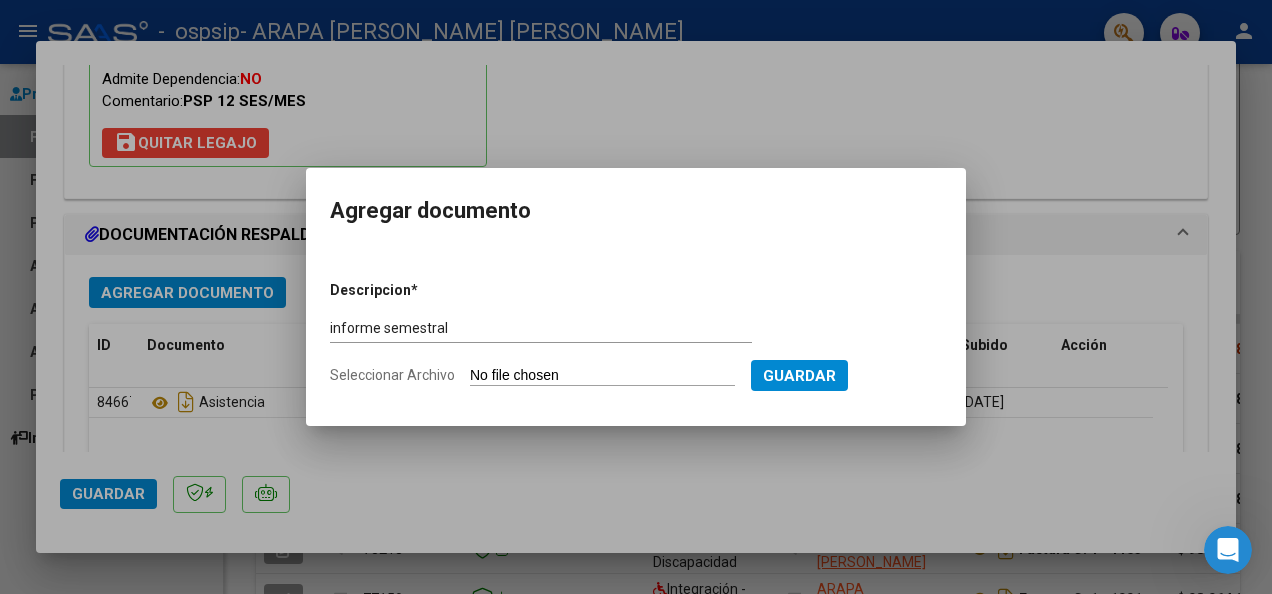 type on "C:\fakepath\INFORME [PERSON_NAME] 2025 [PERSON_NAME].pdf" 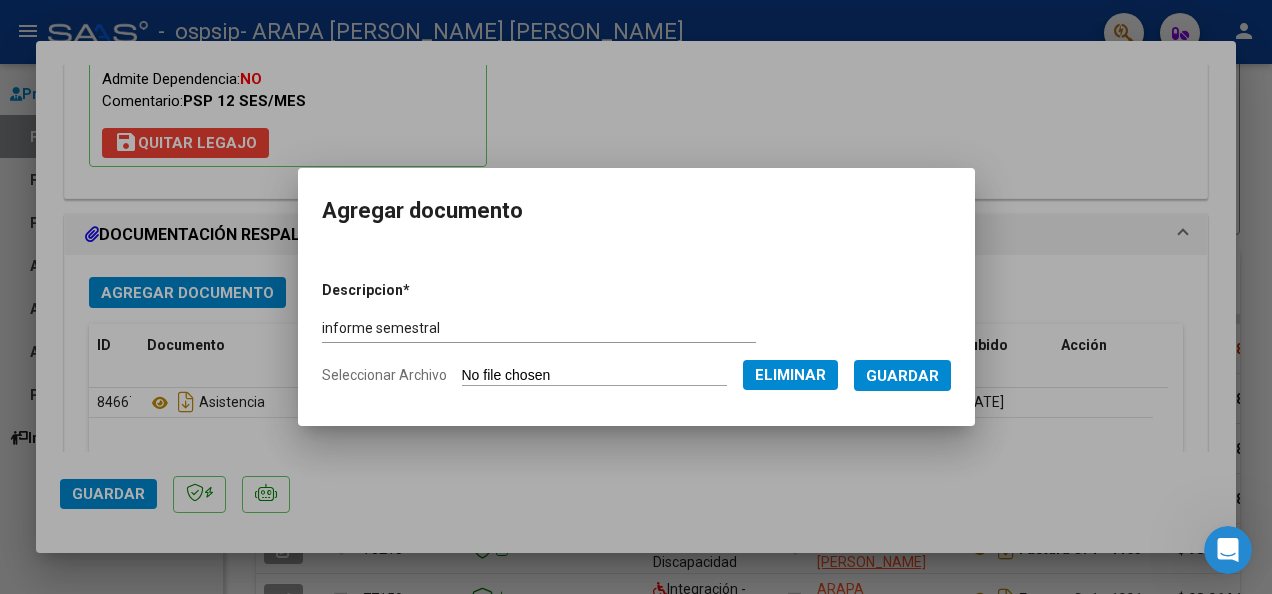 click on "Guardar" at bounding box center [902, 376] 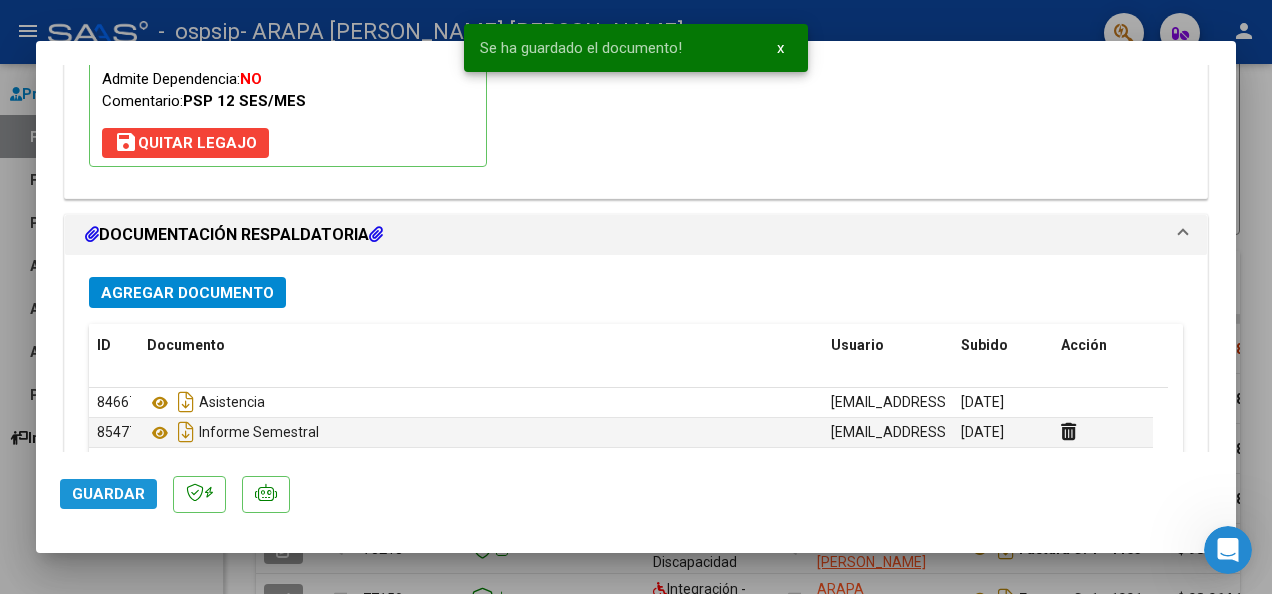 click on "Guardar" 